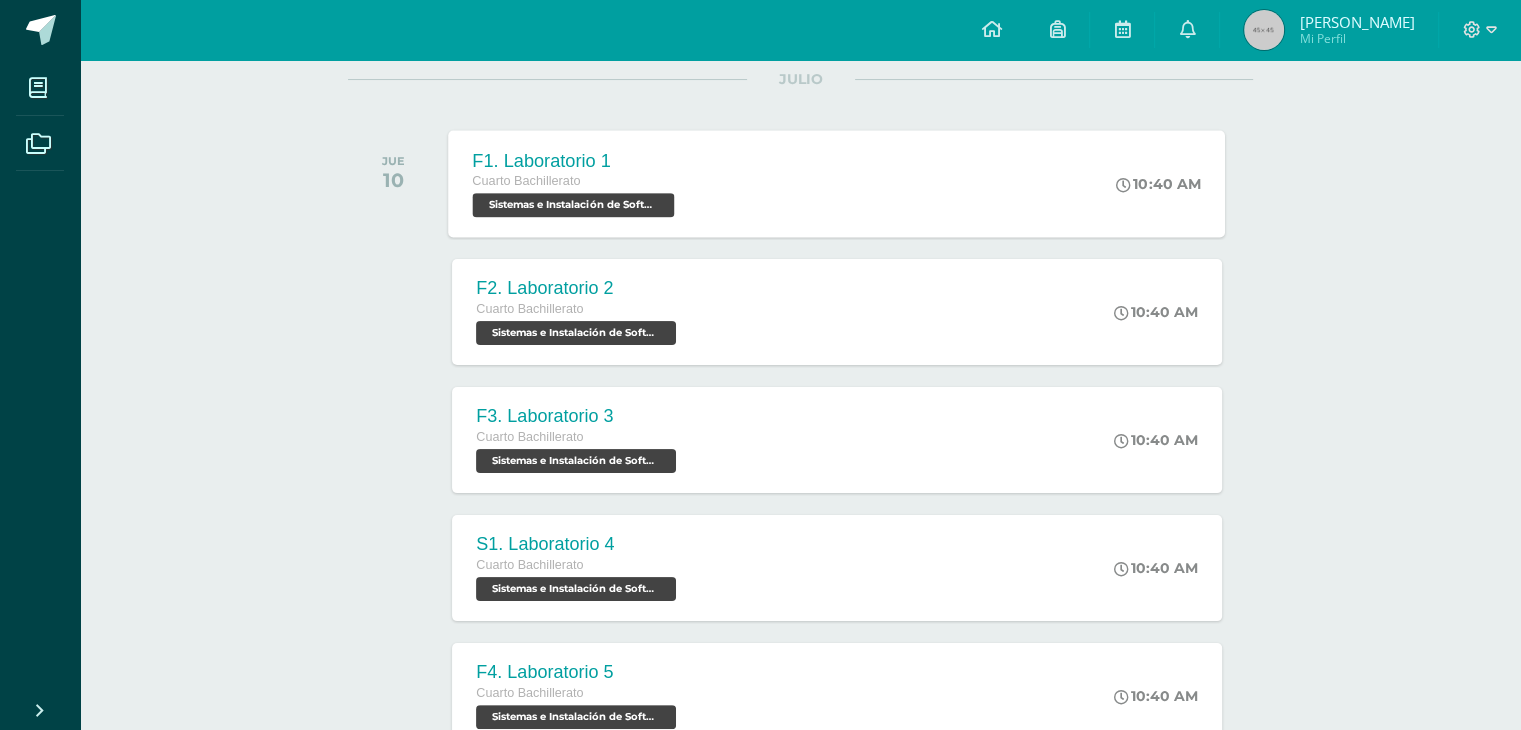 scroll, scrollTop: 244, scrollLeft: 0, axis: vertical 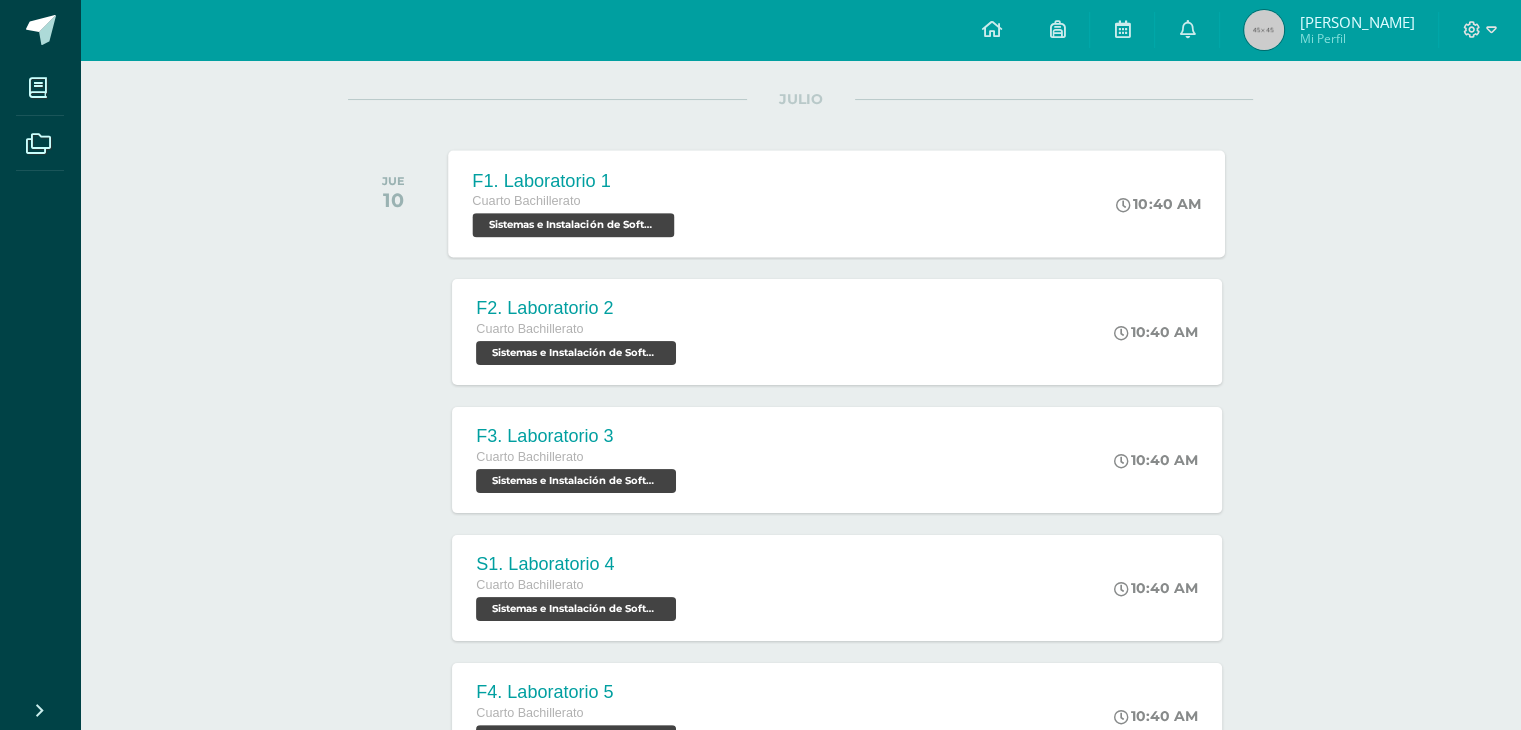click on "F1. Laboratorio 1
Cuarto Bachillerato
Sistemas e Instalación de Software 'B'
10:40 AM
F1. Laboratorio 1
Sistemas e Instalación de Software
Cargando contenido" at bounding box center [837, 203] 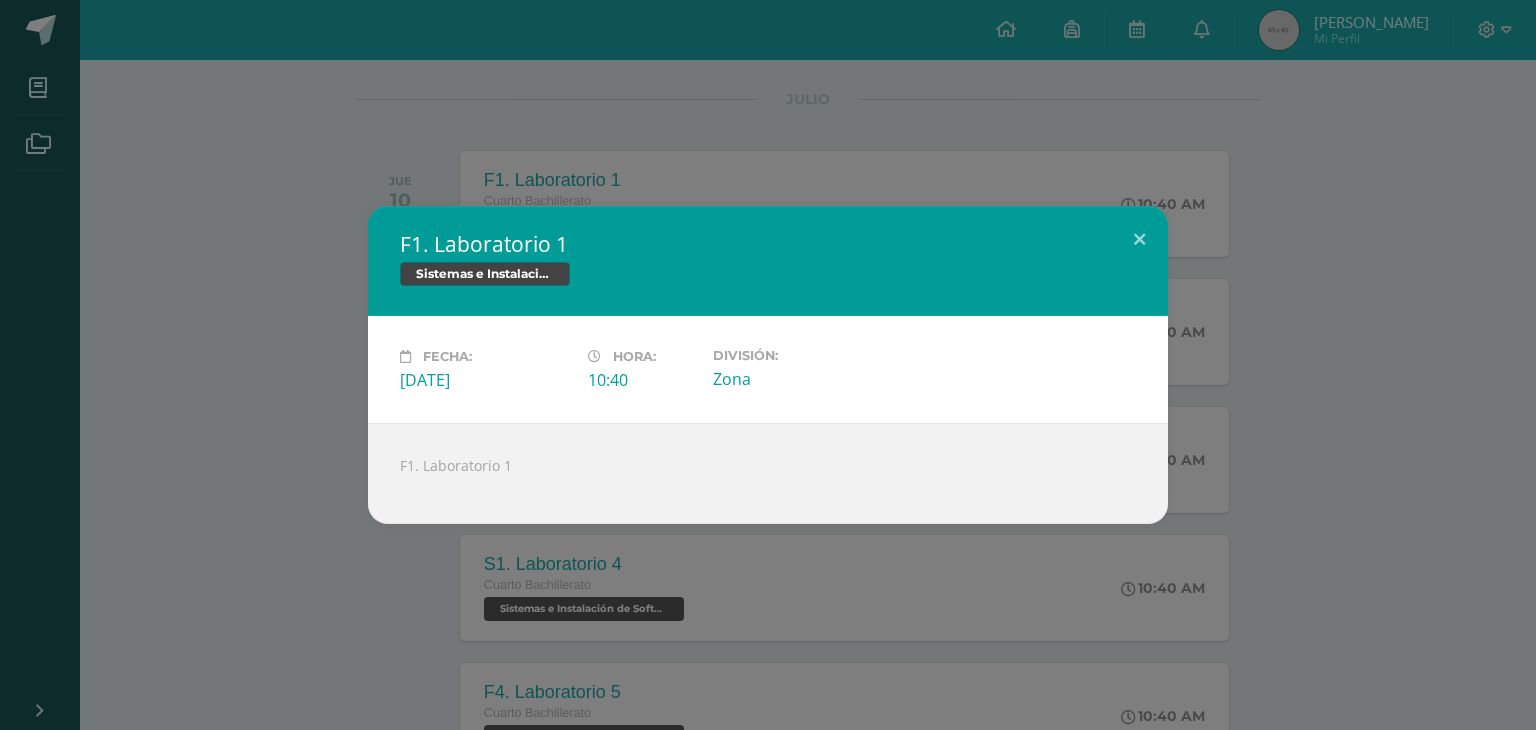click on "F1. Laboratorio 1
Sistemas e Instalación de Software
Fecha:
Jueves 10 de Julio
Hora:
10:40
División:" at bounding box center (768, 365) 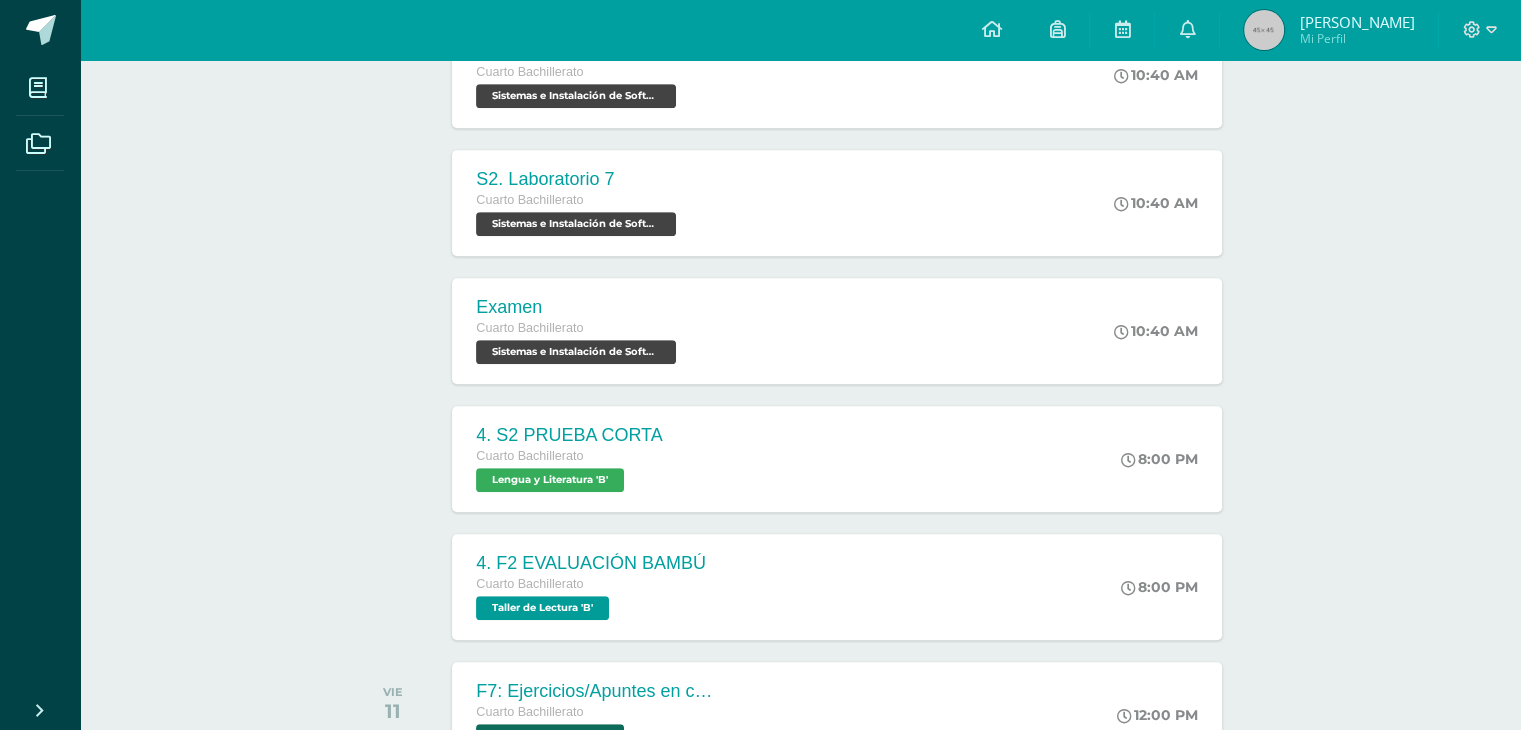 scroll, scrollTop: 1012, scrollLeft: 0, axis: vertical 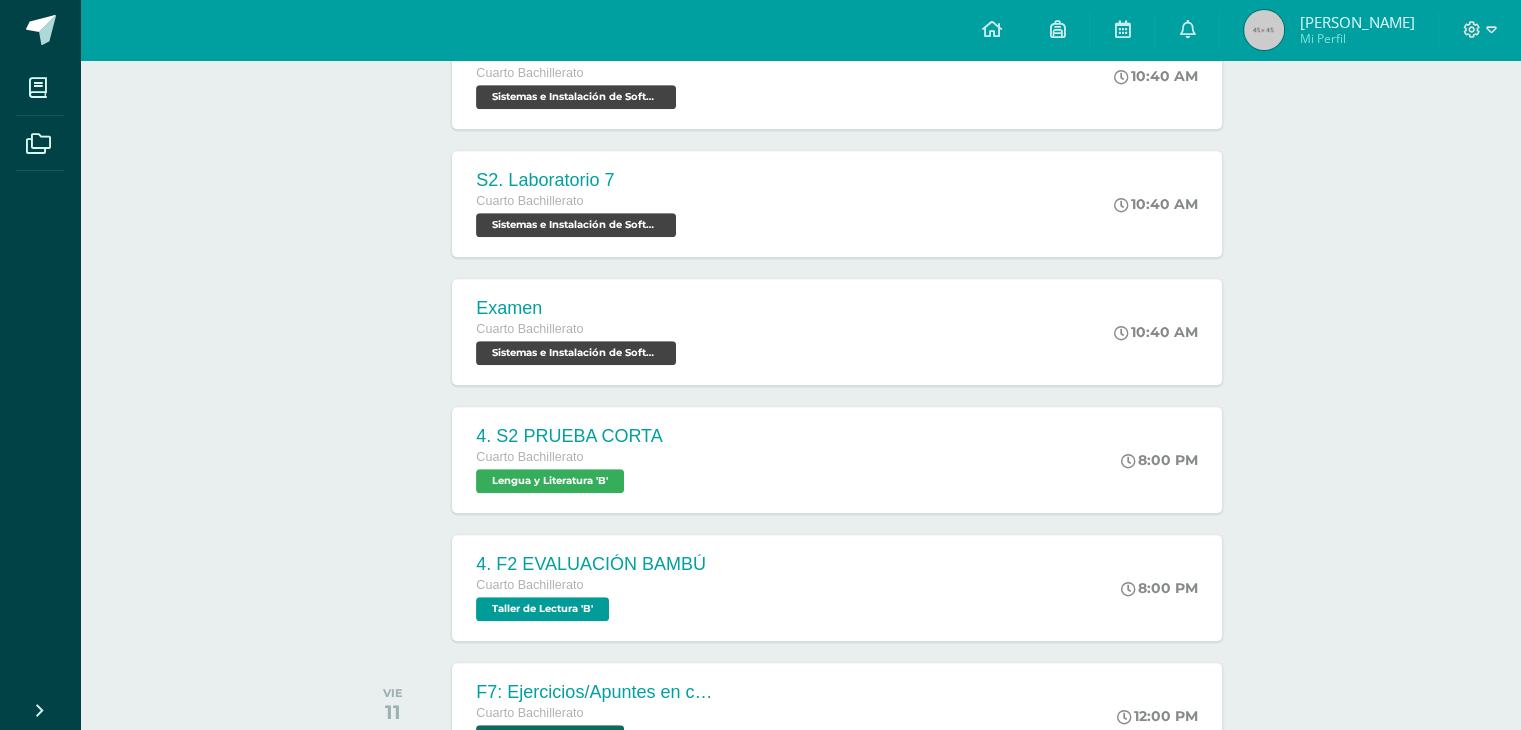 click on "Actividades recientes y próximas
Tablero
Pendientes de entrega
Entregadas
todas las Actividades
No tienes actividades
Échale un vistazo a los demás períodos o  sal y disfruta del sol
JULIO
JUE
10
F1. Laboratorio 1
Cuarto Bachillerato
Sistemas e Instalación de Software 'B'" at bounding box center (800, 419) 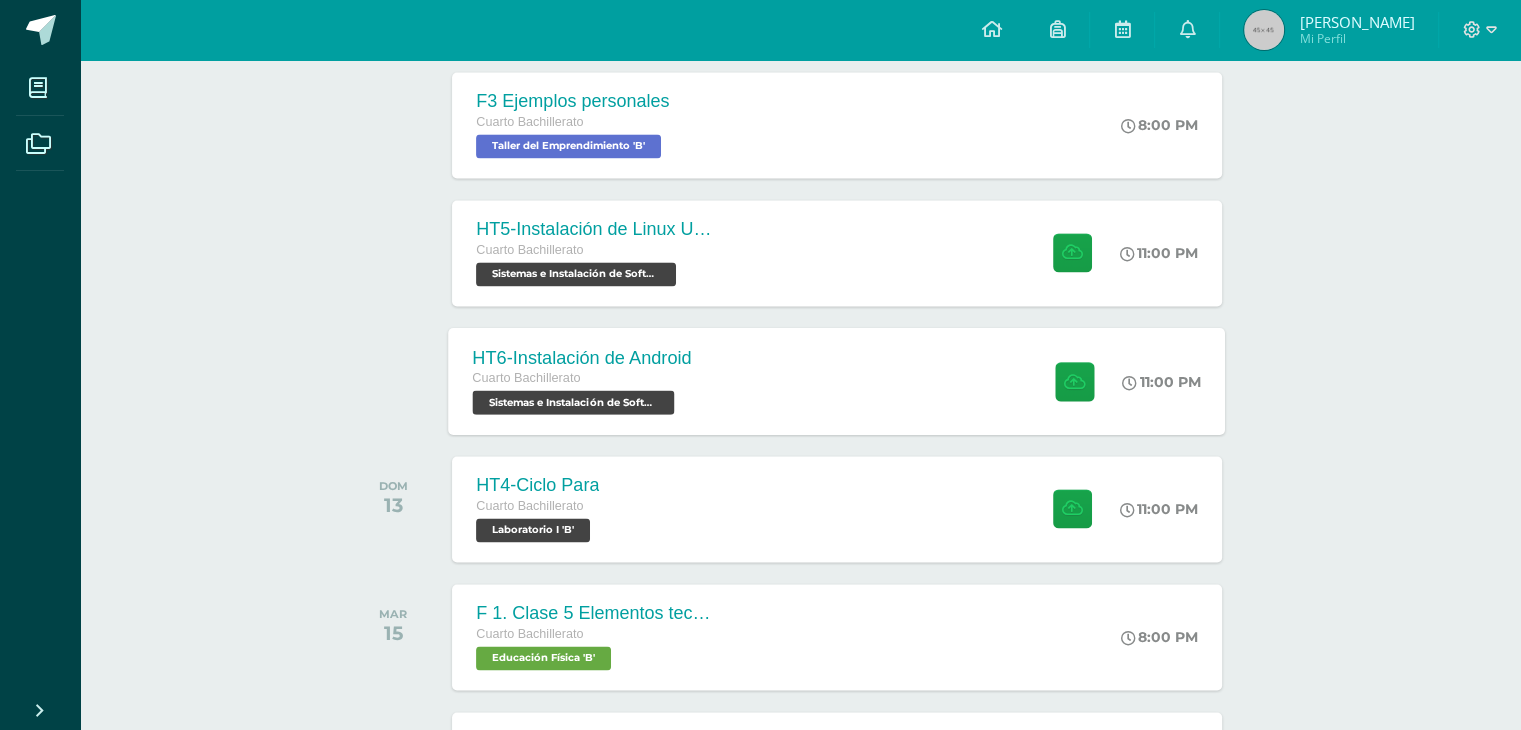 scroll, scrollTop: 3093, scrollLeft: 0, axis: vertical 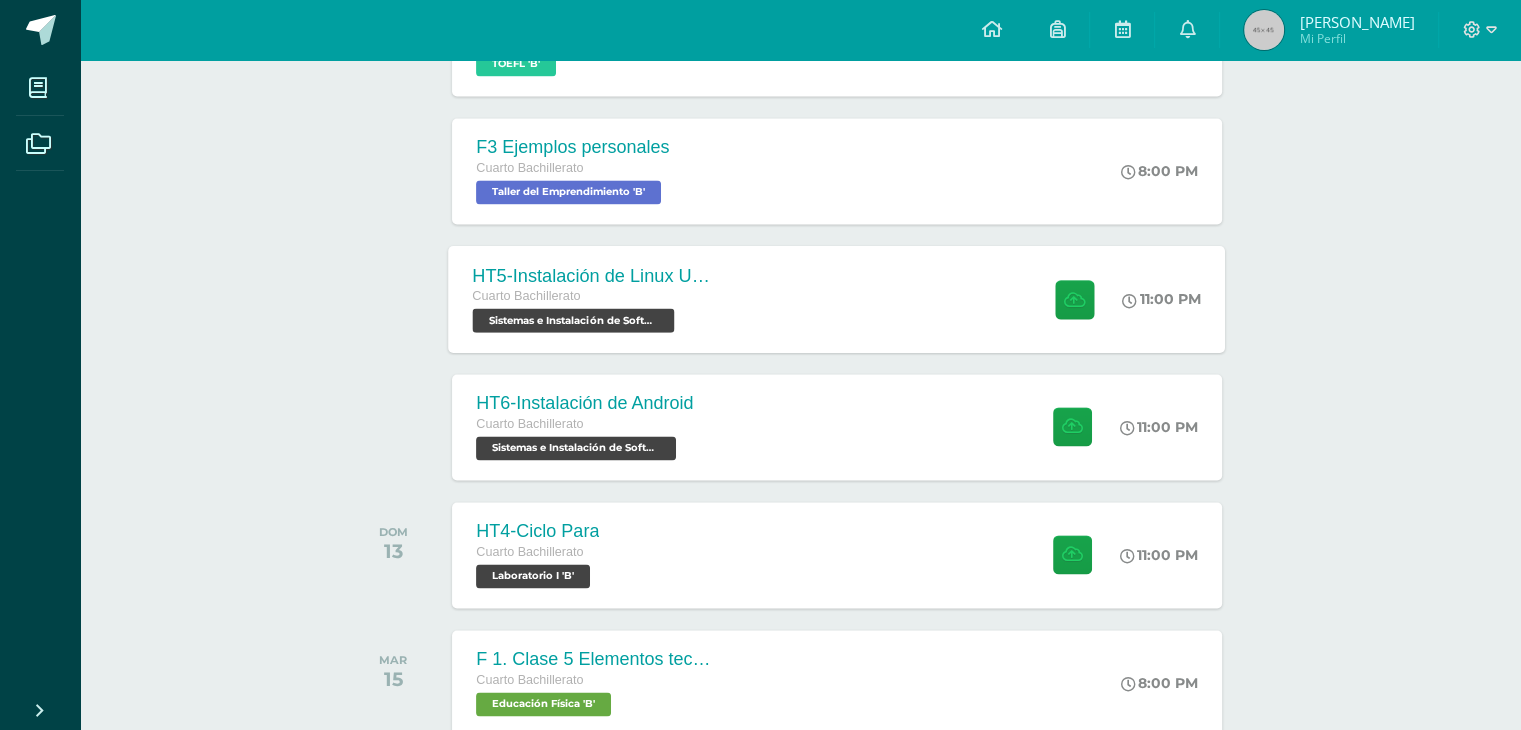 click on "Sistemas e Instalación de Software 'B'" at bounding box center (574, 320) 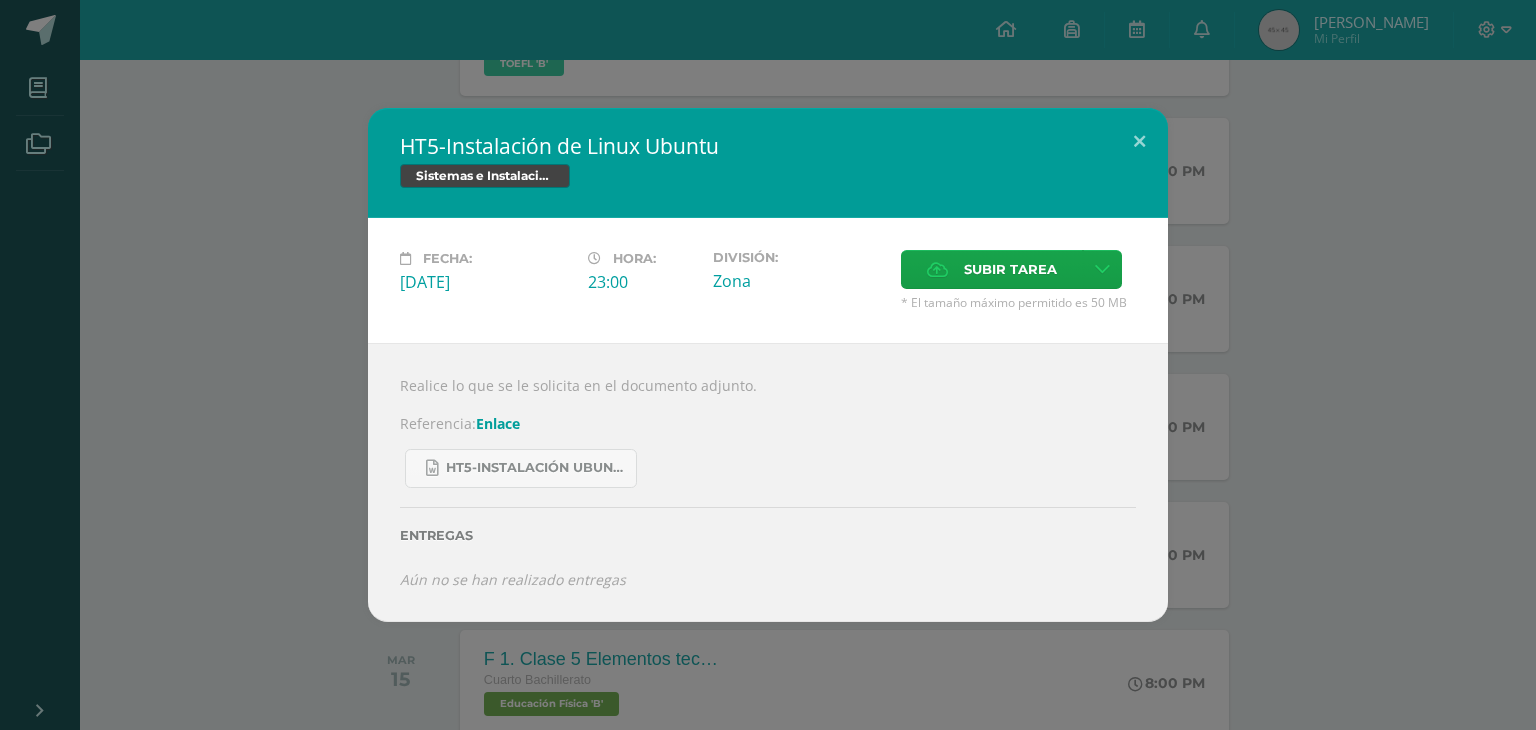 click on "Enlace" at bounding box center (498, 423) 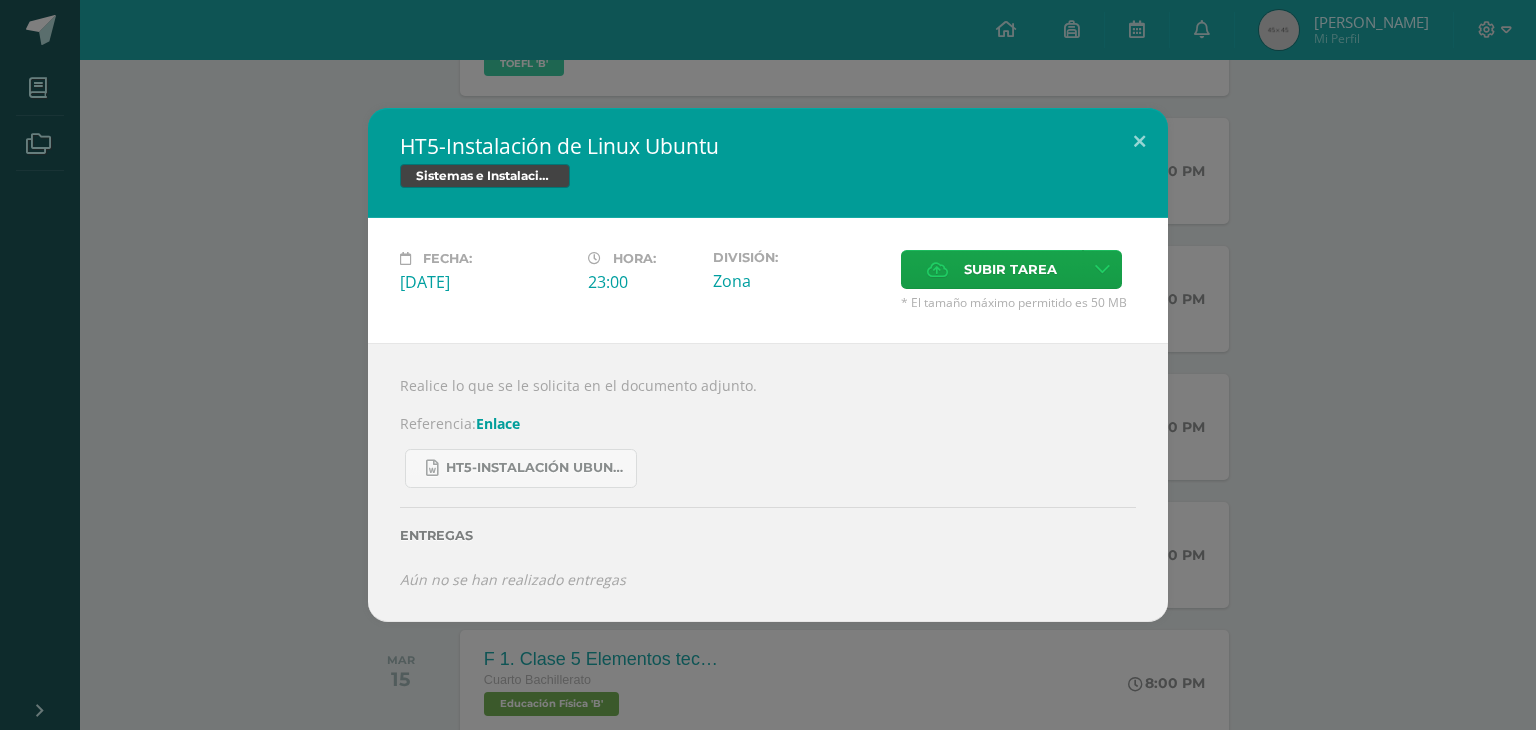 click on "HT5-Instalación de Linux Ubuntu
Sistemas e Instalación de Software
Fecha:
Viernes 11 de Julio
Hora:
23:00
División:" at bounding box center [768, 365] 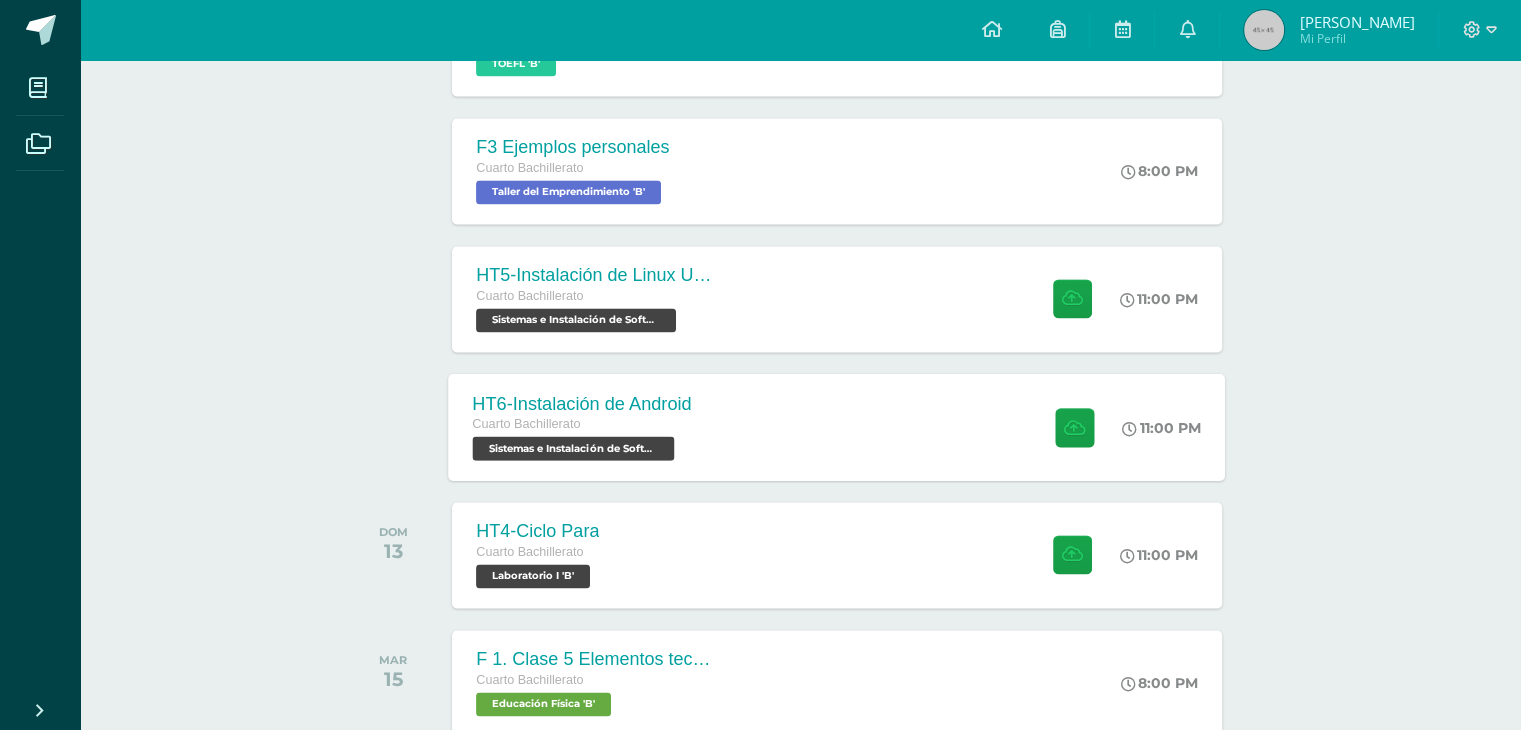 click on "Sistemas e Instalación de Software 'B'" at bounding box center [574, 448] 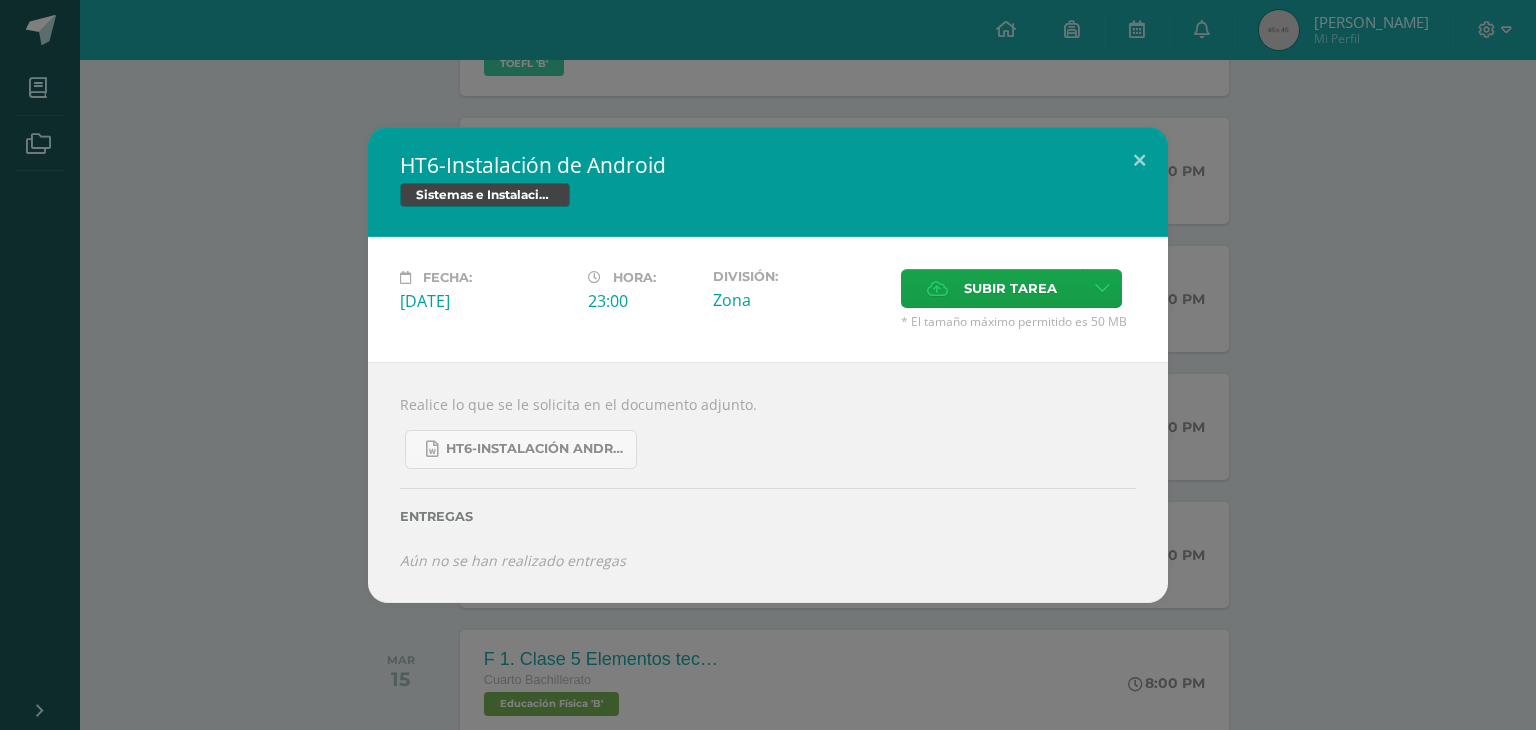 click on "HT6-Instalación de Android
Sistemas e Instalación de Software
Fecha:
Sábado 12 de Julio
Hora:
23:00
División:" at bounding box center [768, 365] 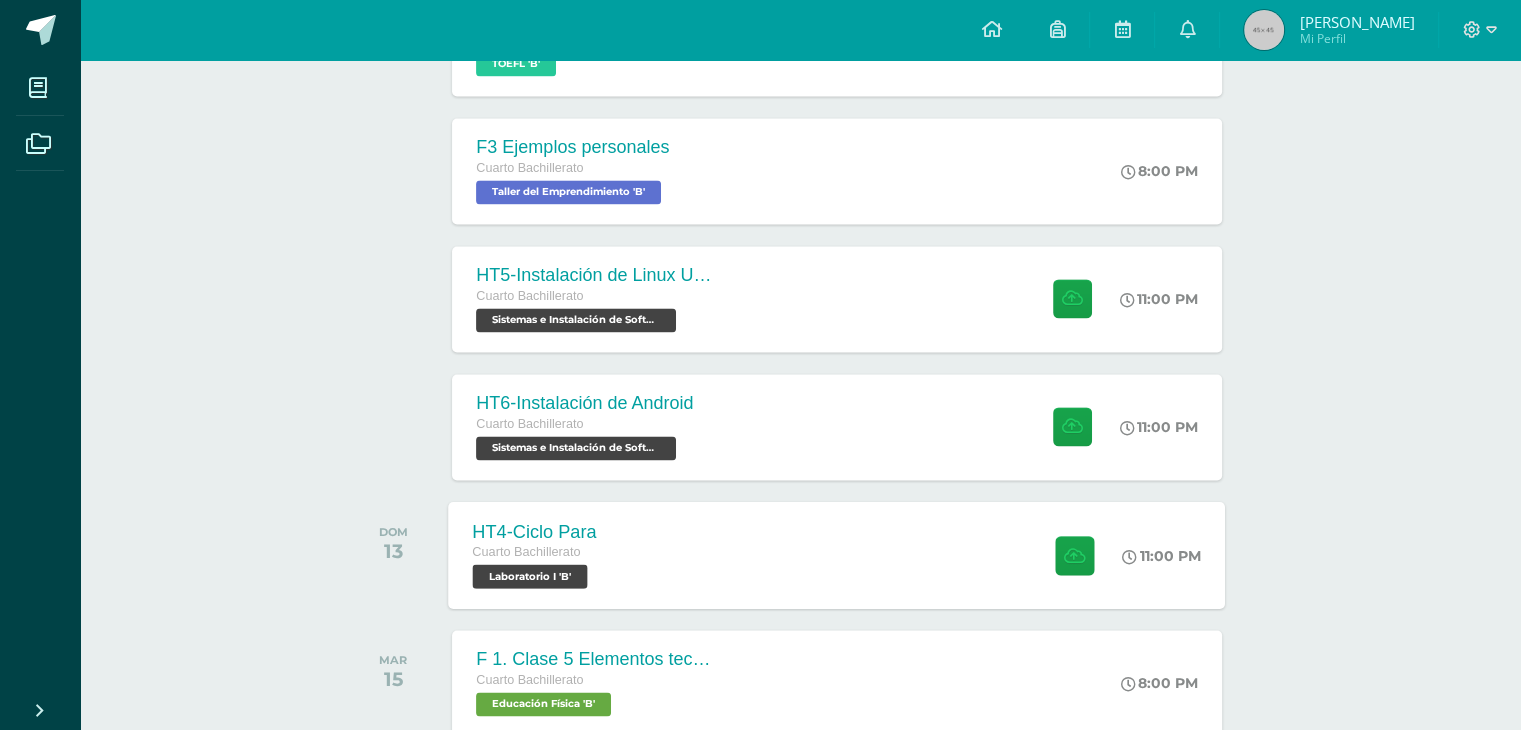 click on "HT4-Ciclo Para
Cuarto Bachillerato
Laboratorio I 'B'
11:00 PM
HT4-Ciclo Para
Laboratorio I" at bounding box center (837, 554) 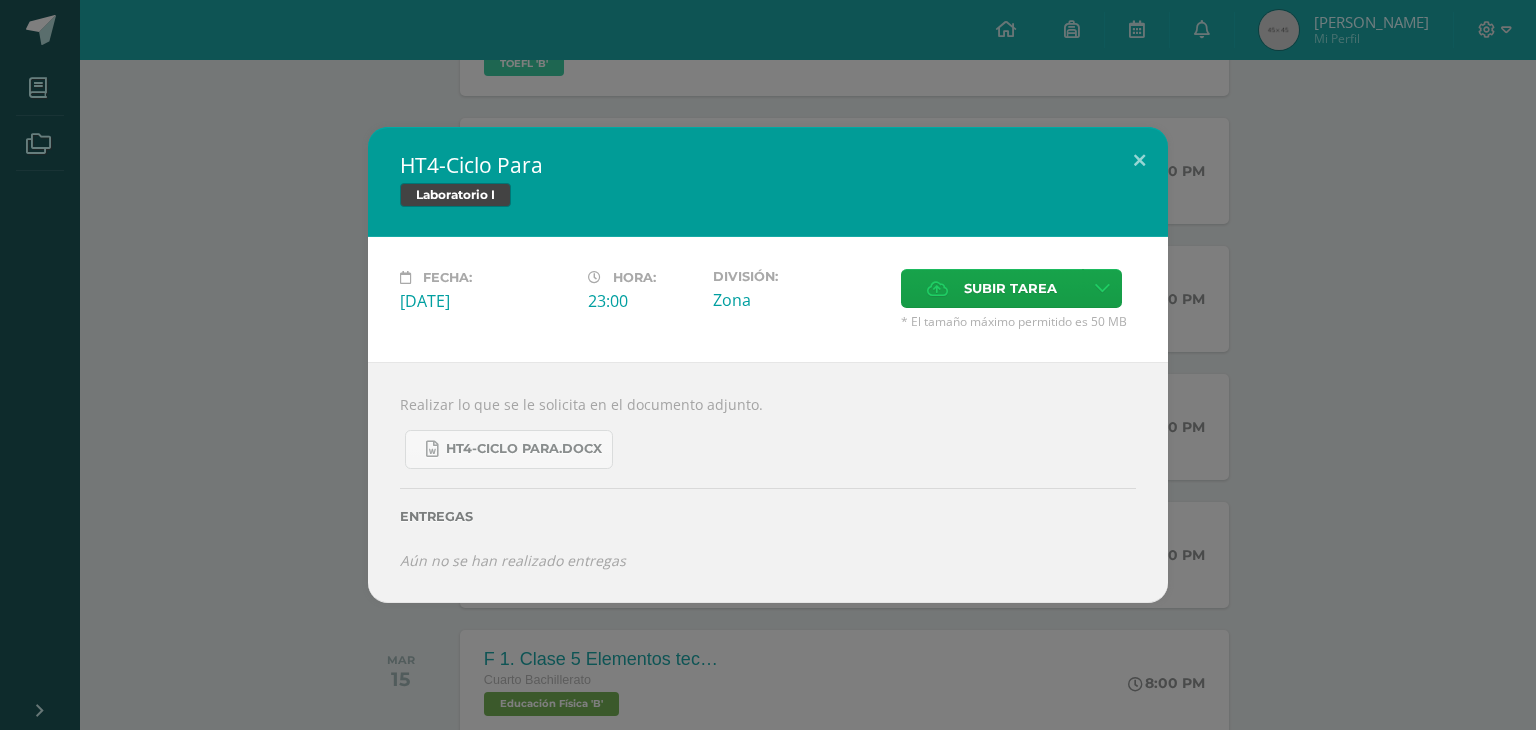 click on "HT4-Ciclo Para
Laboratorio I
Fecha:
[DATE][PERSON_NAME]:
23:00
División:
Zona
Aceptar" at bounding box center [768, 365] 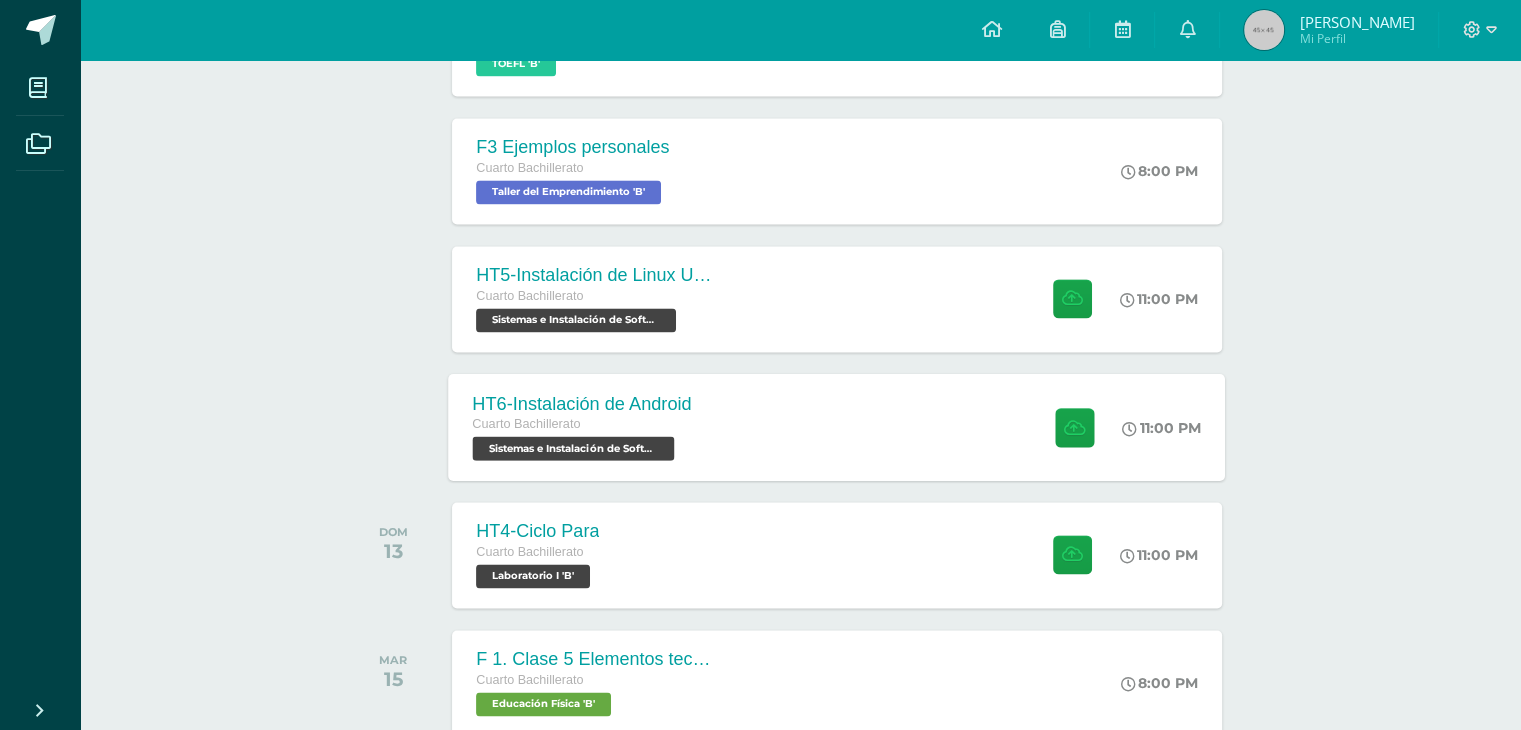 click on "HT6-Instalación de Android
Cuarto Bachillerato
Sistemas e Instalación de Software 'B'" at bounding box center [583, 426] 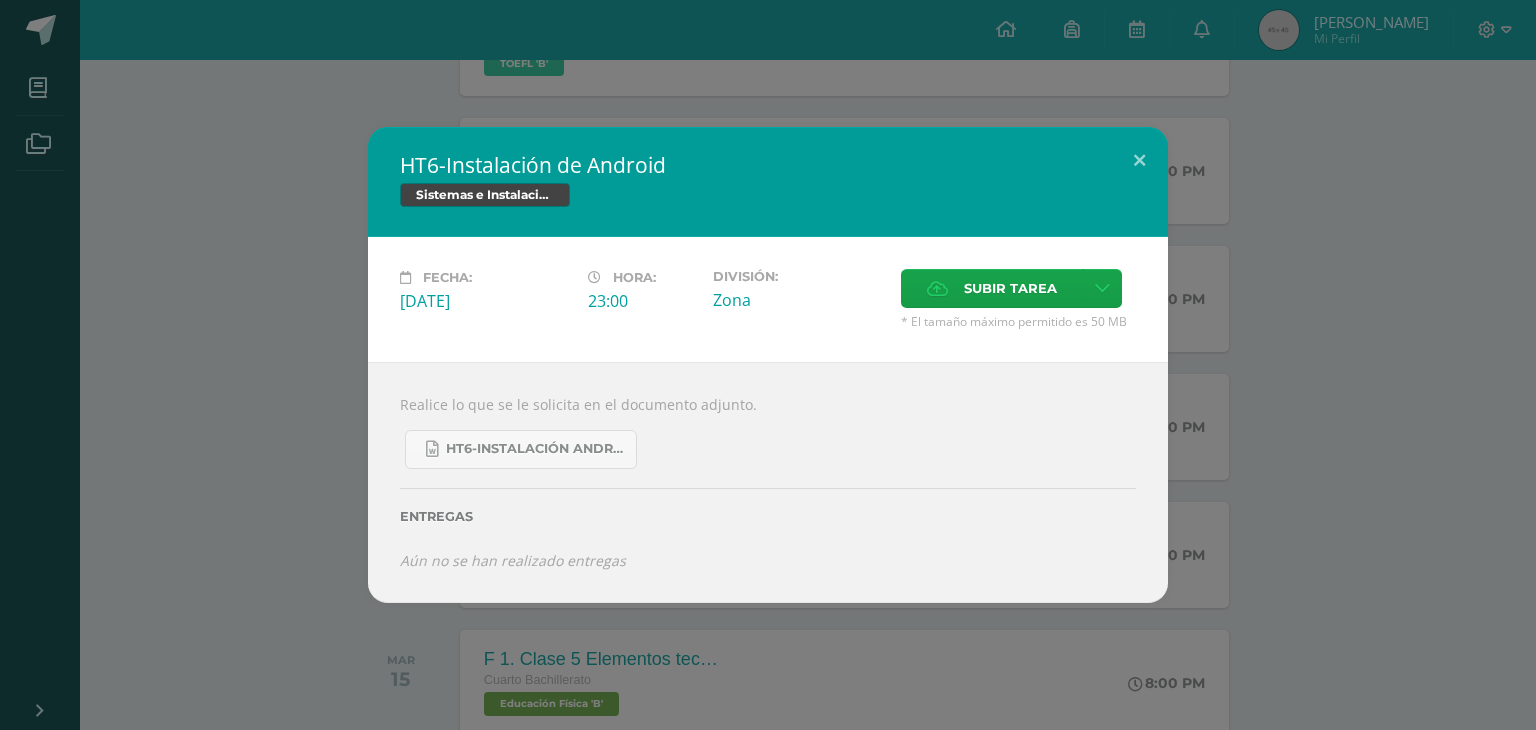 click on "HT6-Instalación de Android
Sistemas e Instalación de Software
Fecha:
Sábado 12 de Julio
Hora:
23:00
División:" at bounding box center (768, 365) 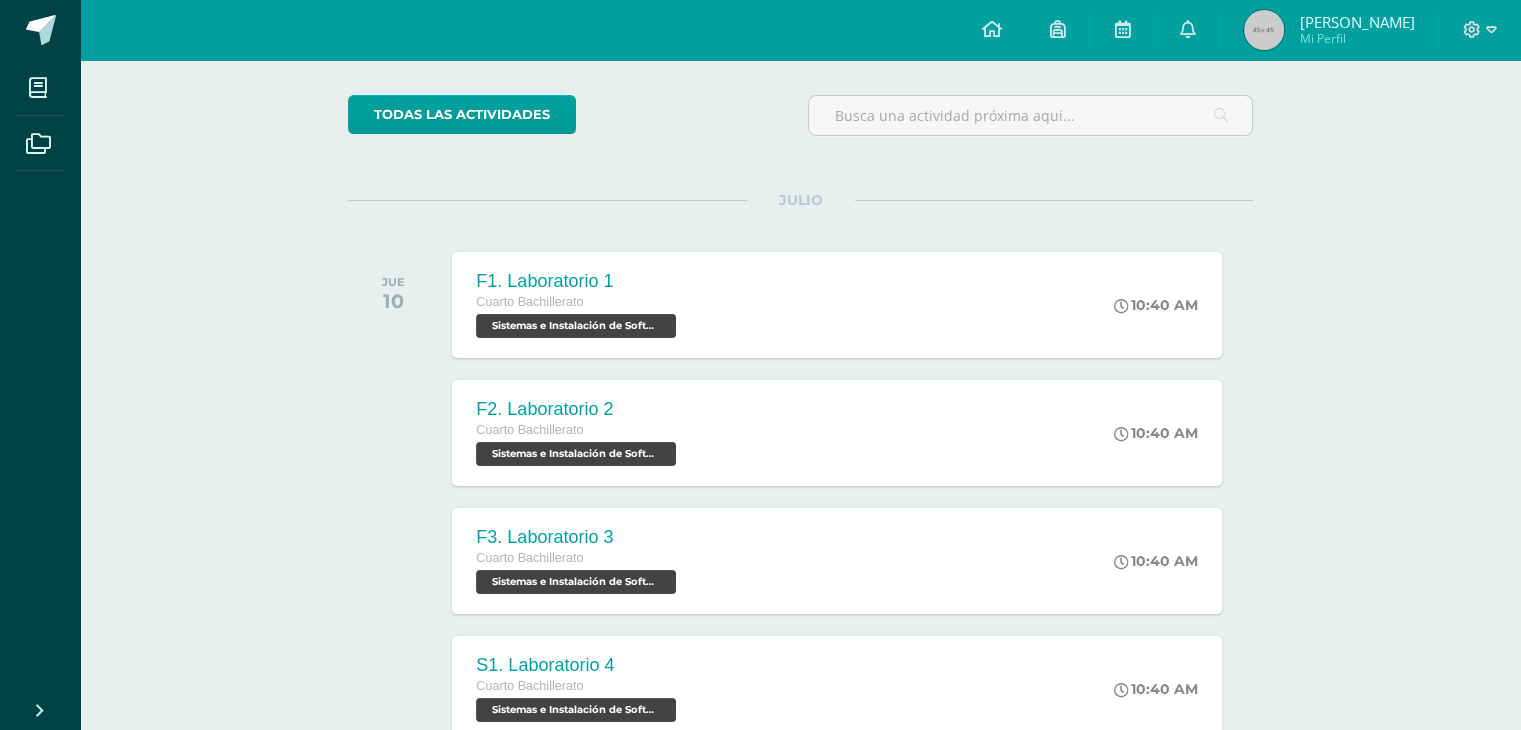 scroll, scrollTop: 0, scrollLeft: 0, axis: both 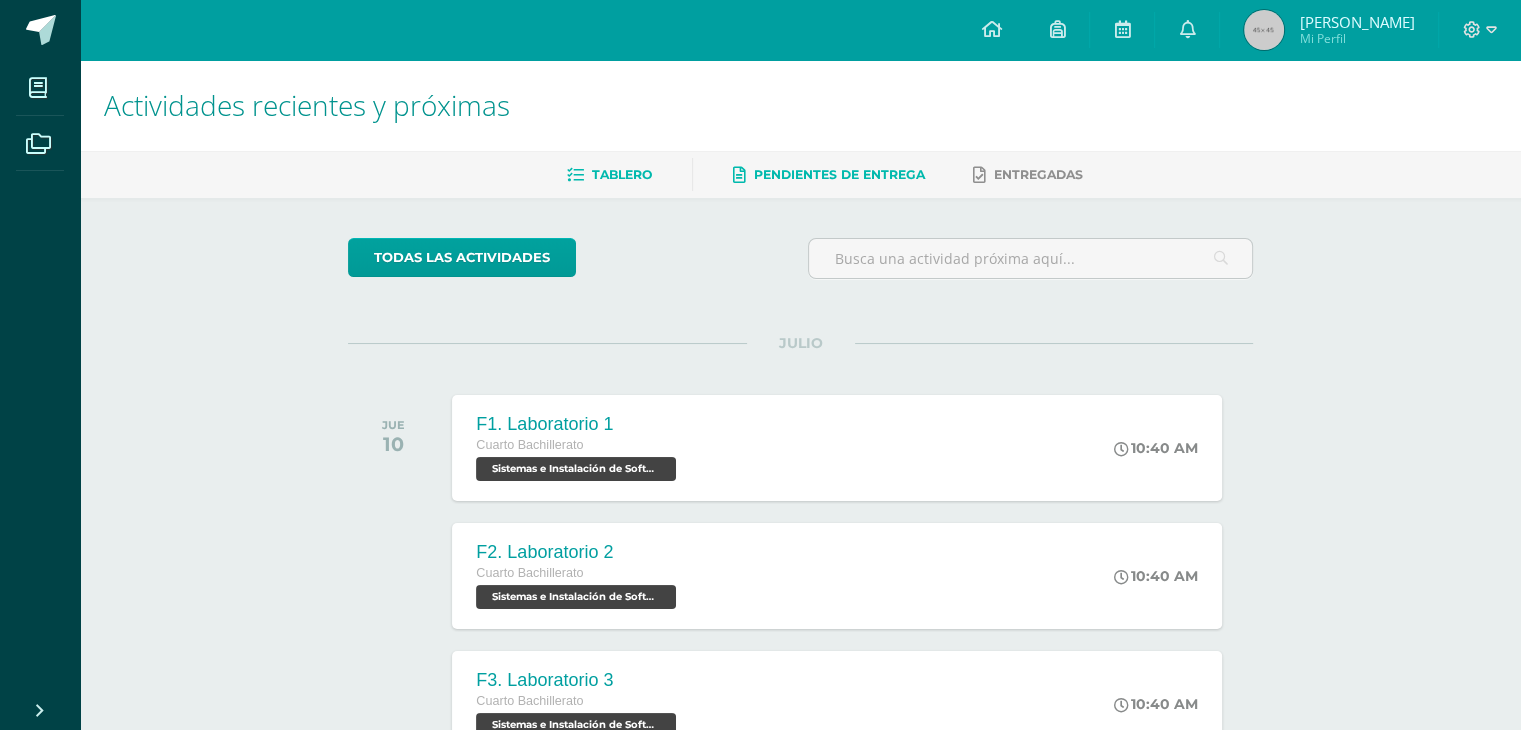 click on "Pendientes de entrega" at bounding box center (829, 175) 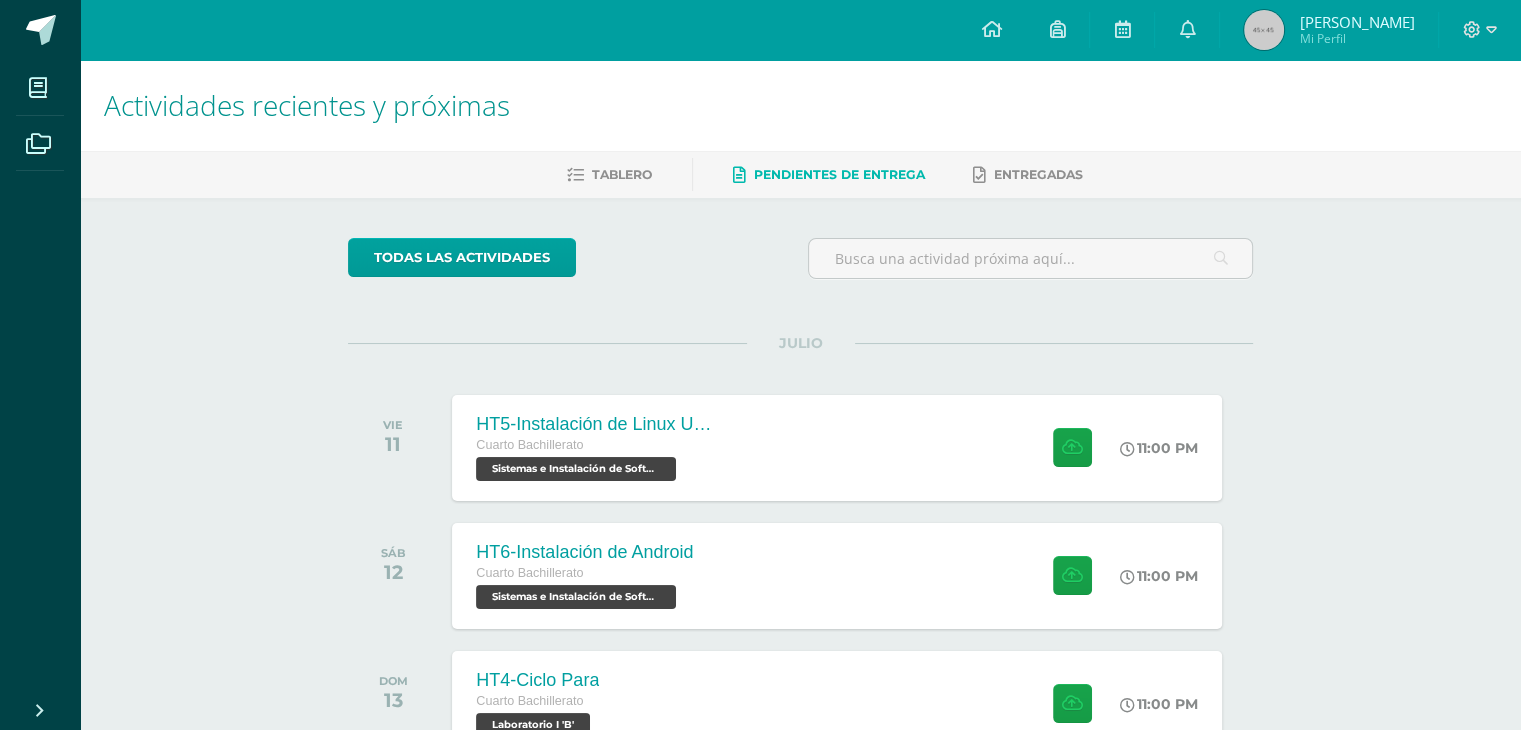 scroll, scrollTop: 140, scrollLeft: 0, axis: vertical 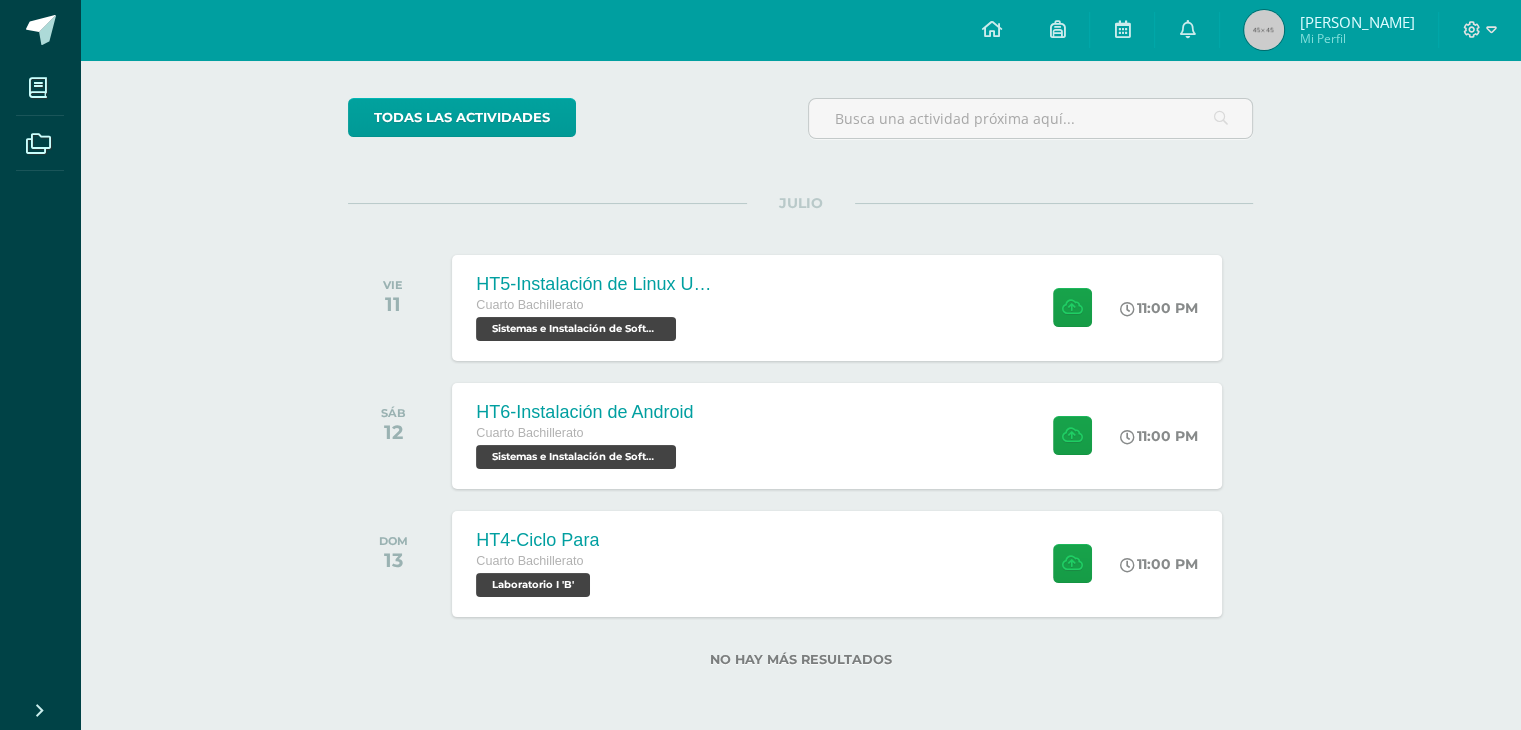 click on "Valery Nicole
Mi Perfil" at bounding box center [1329, 30] 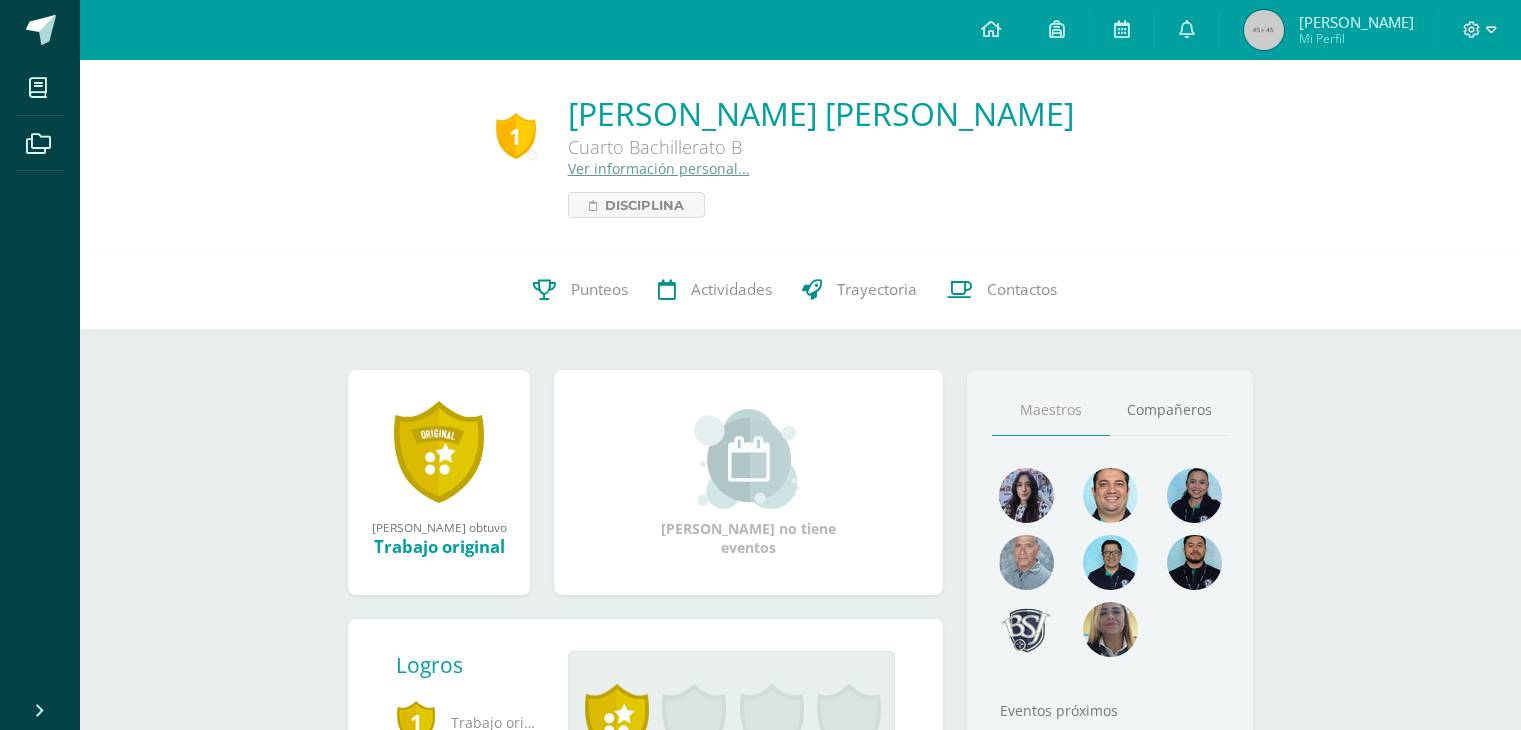 scroll, scrollTop: 0, scrollLeft: 0, axis: both 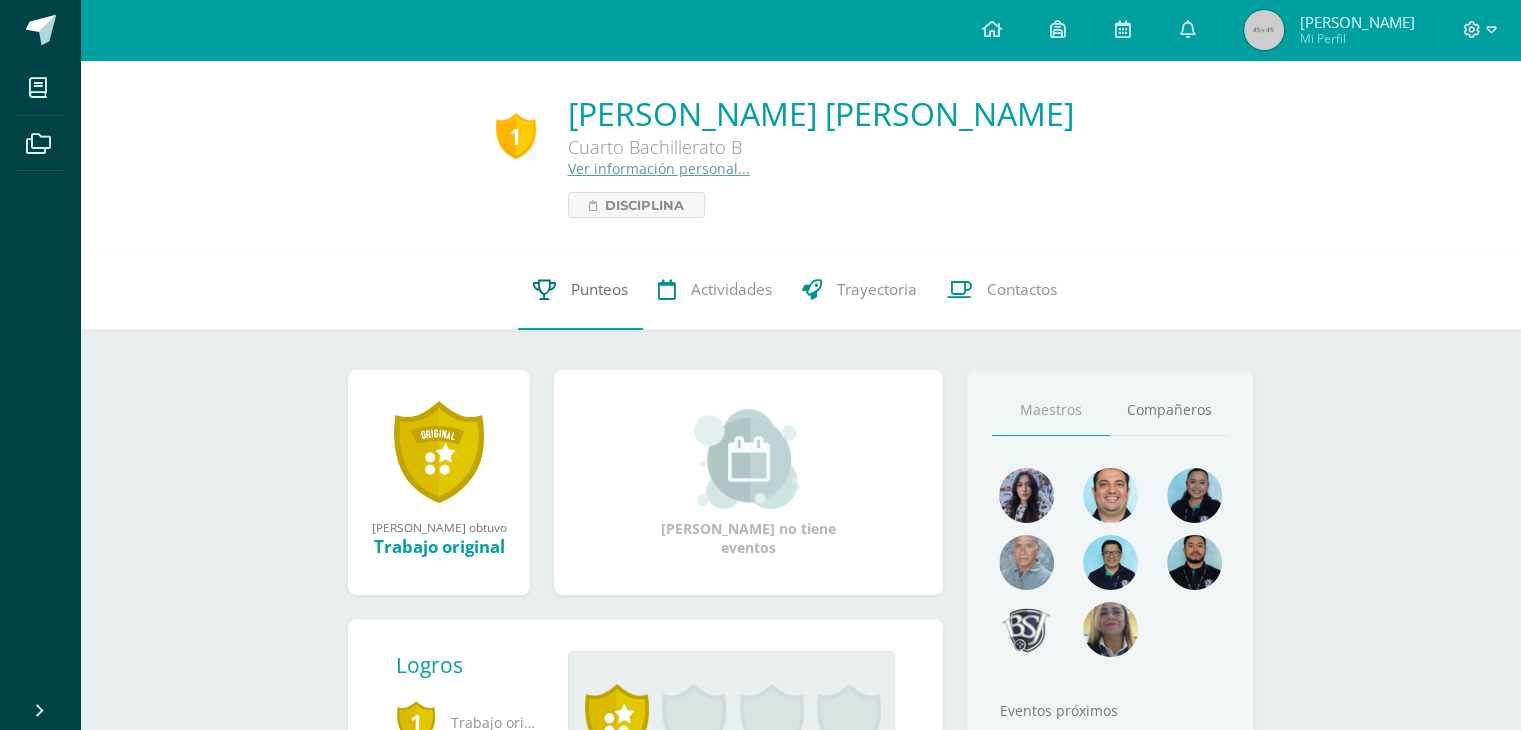 click at bounding box center [544, 289] 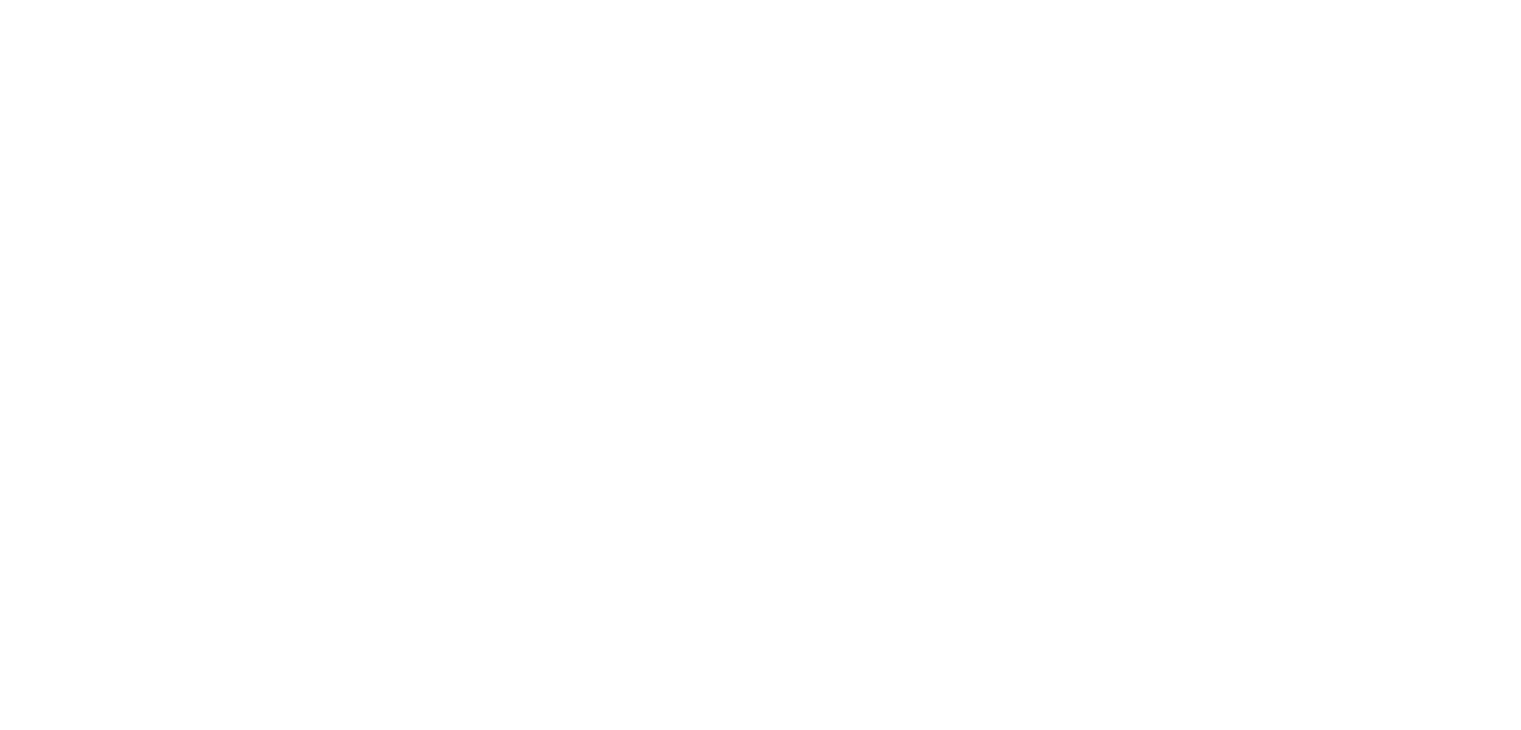 scroll, scrollTop: 0, scrollLeft: 0, axis: both 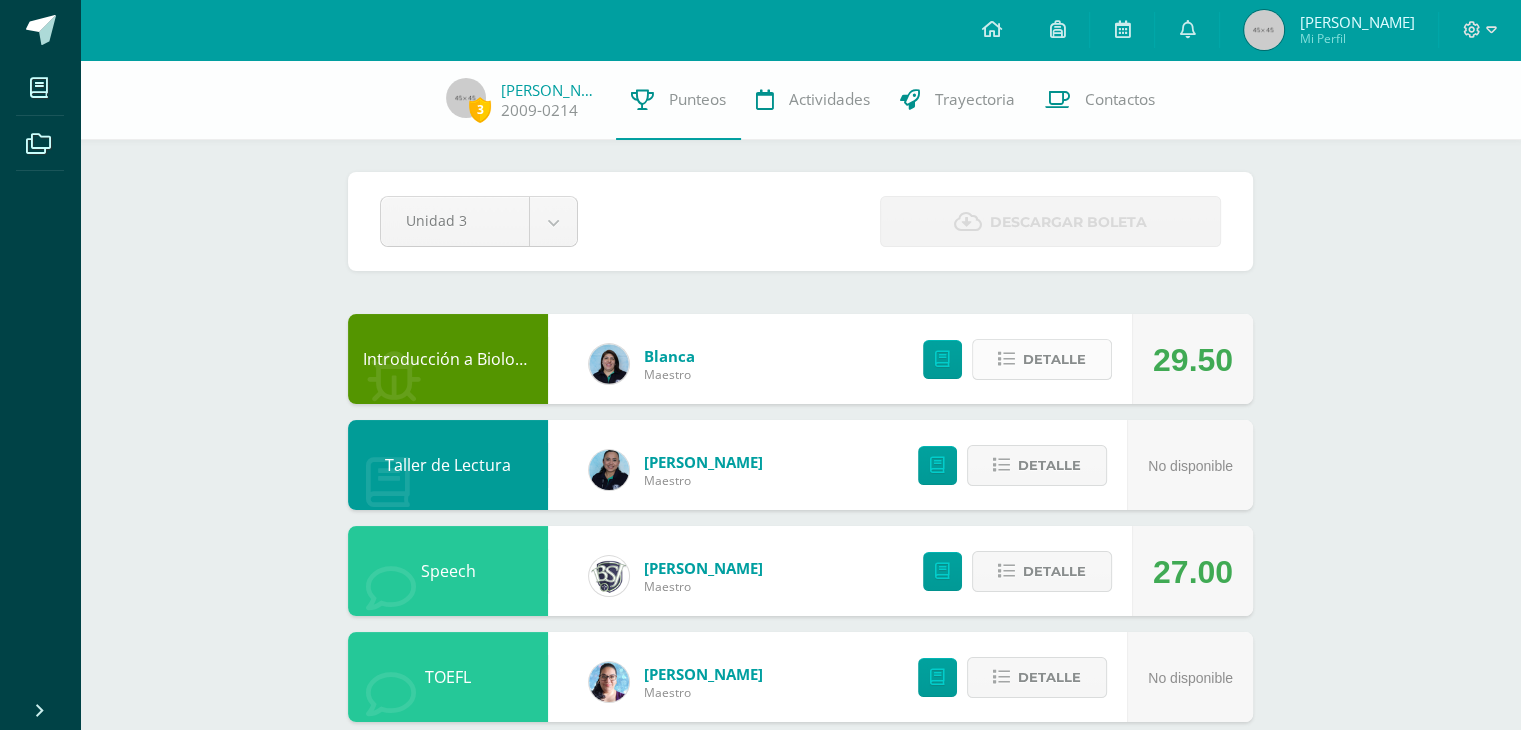 click on "Detalle" at bounding box center (1054, 359) 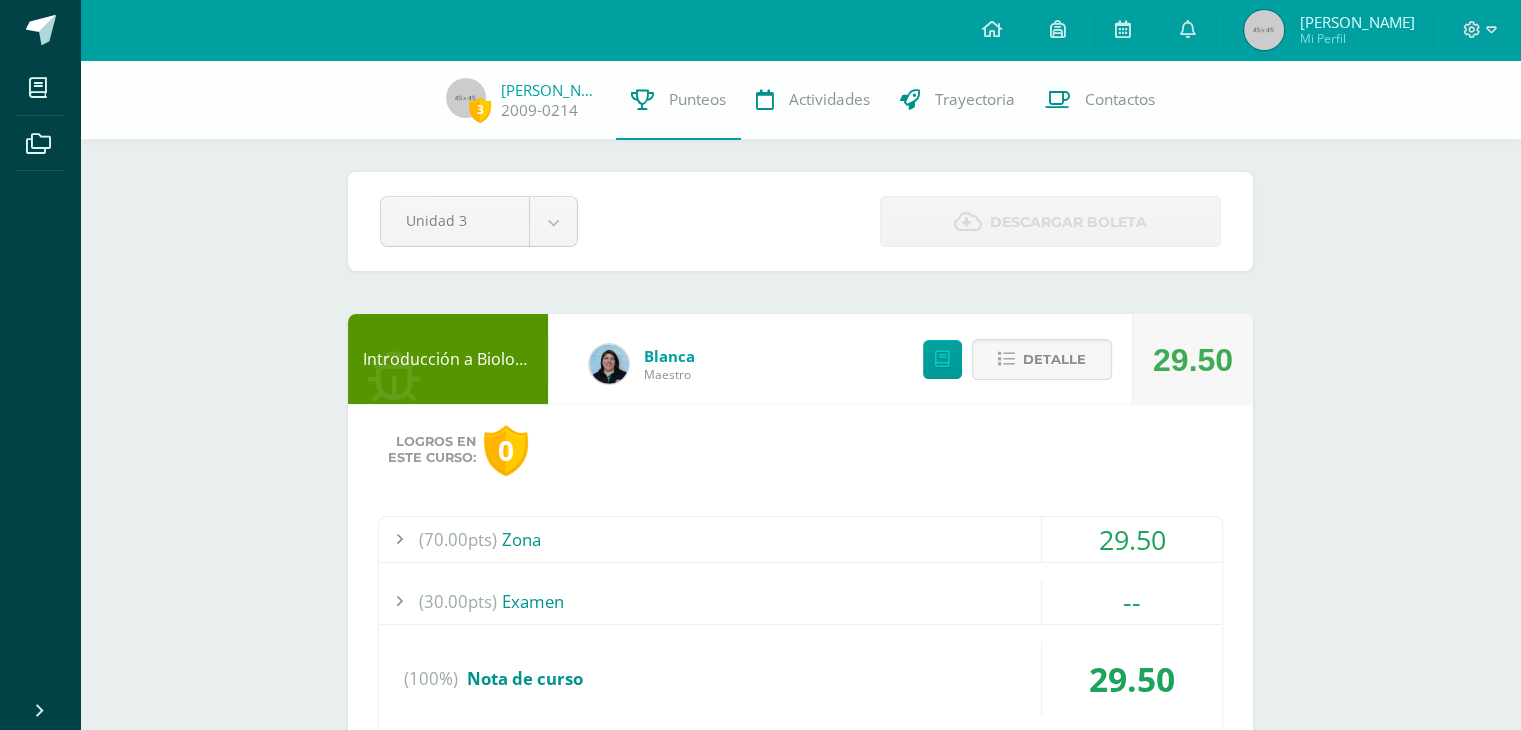 click on "(70.00pts)
Zona" at bounding box center [800, 539] 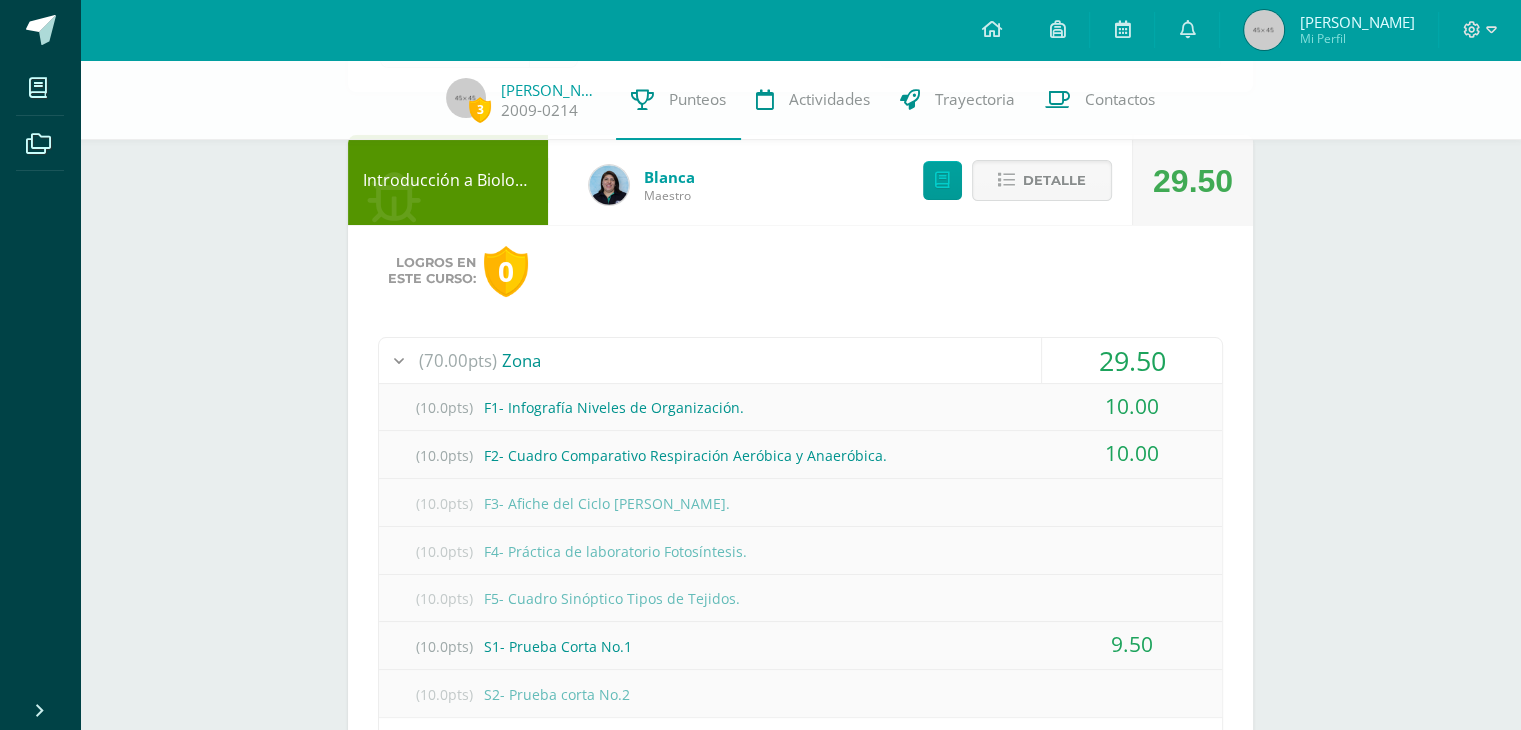 scroll, scrollTop: 184, scrollLeft: 0, axis: vertical 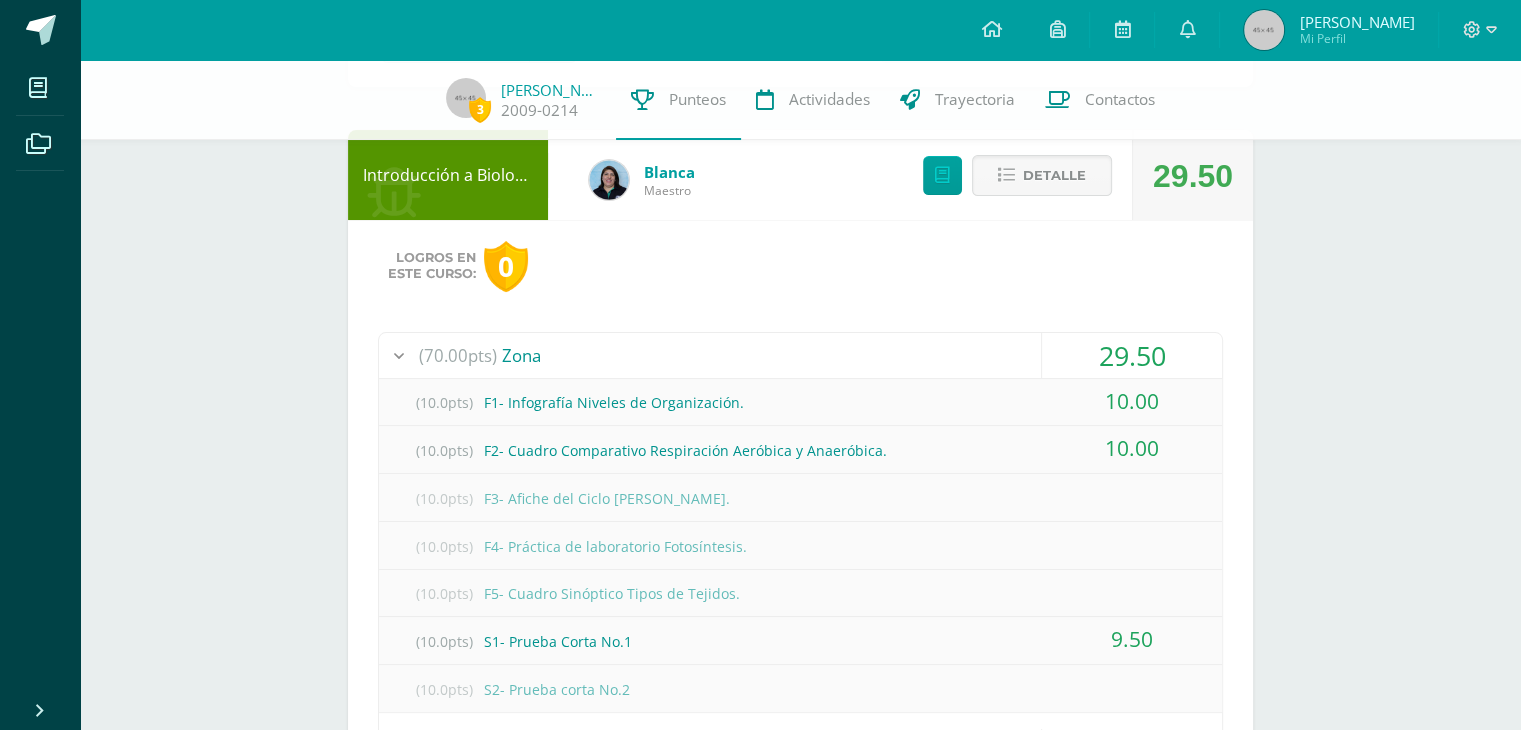 click on "Detalle" at bounding box center [1012, 175] 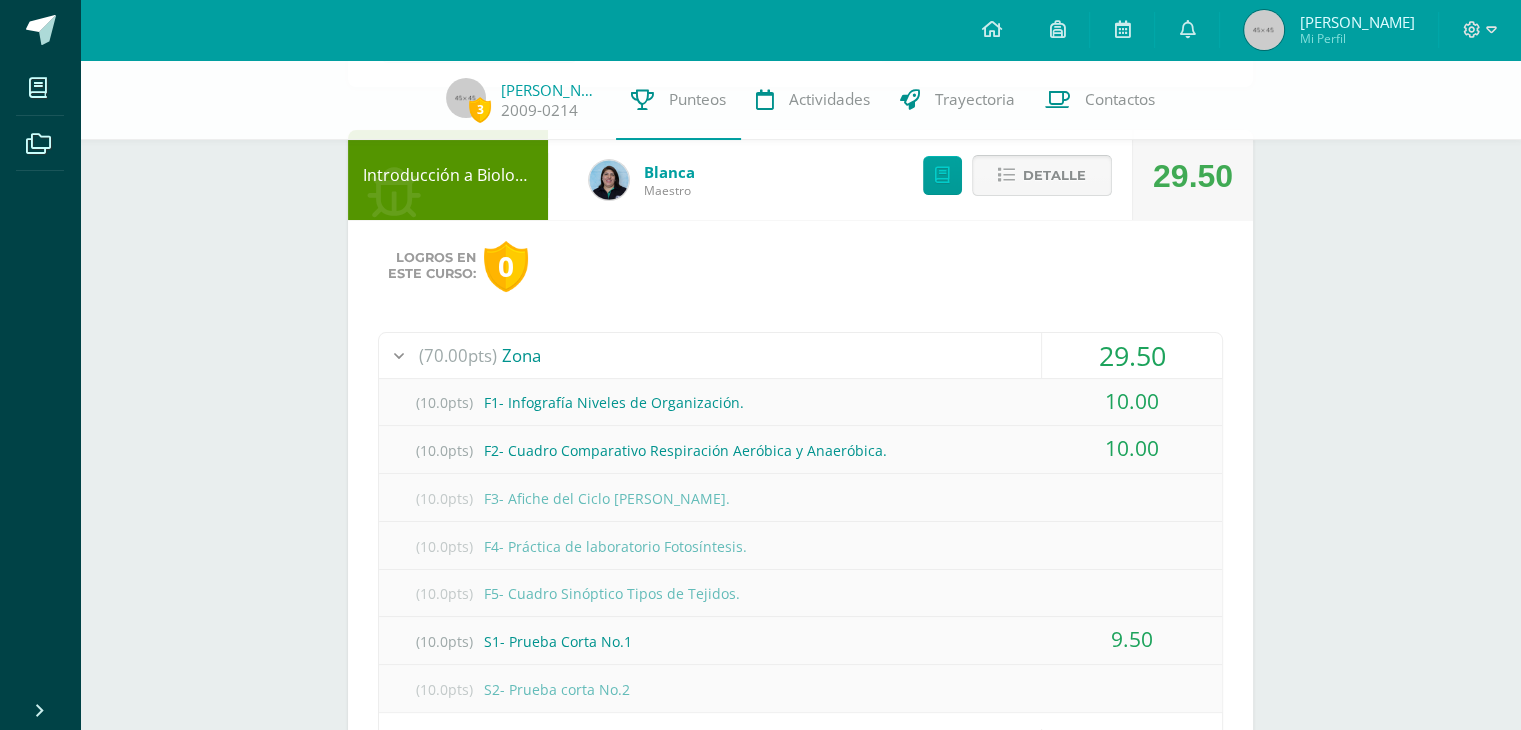 click on "Detalle" at bounding box center (1054, 175) 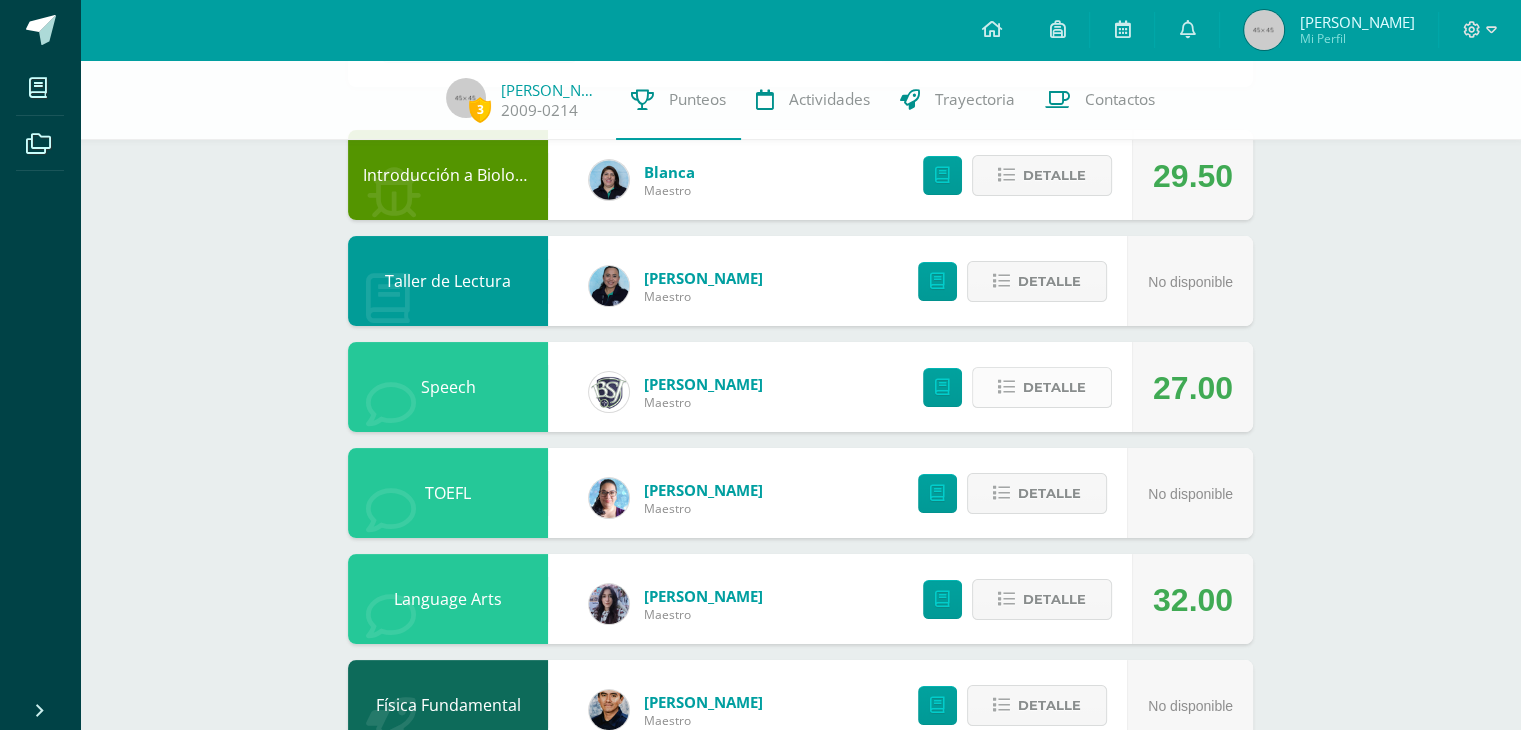 click on "Detalle" at bounding box center (1054, 387) 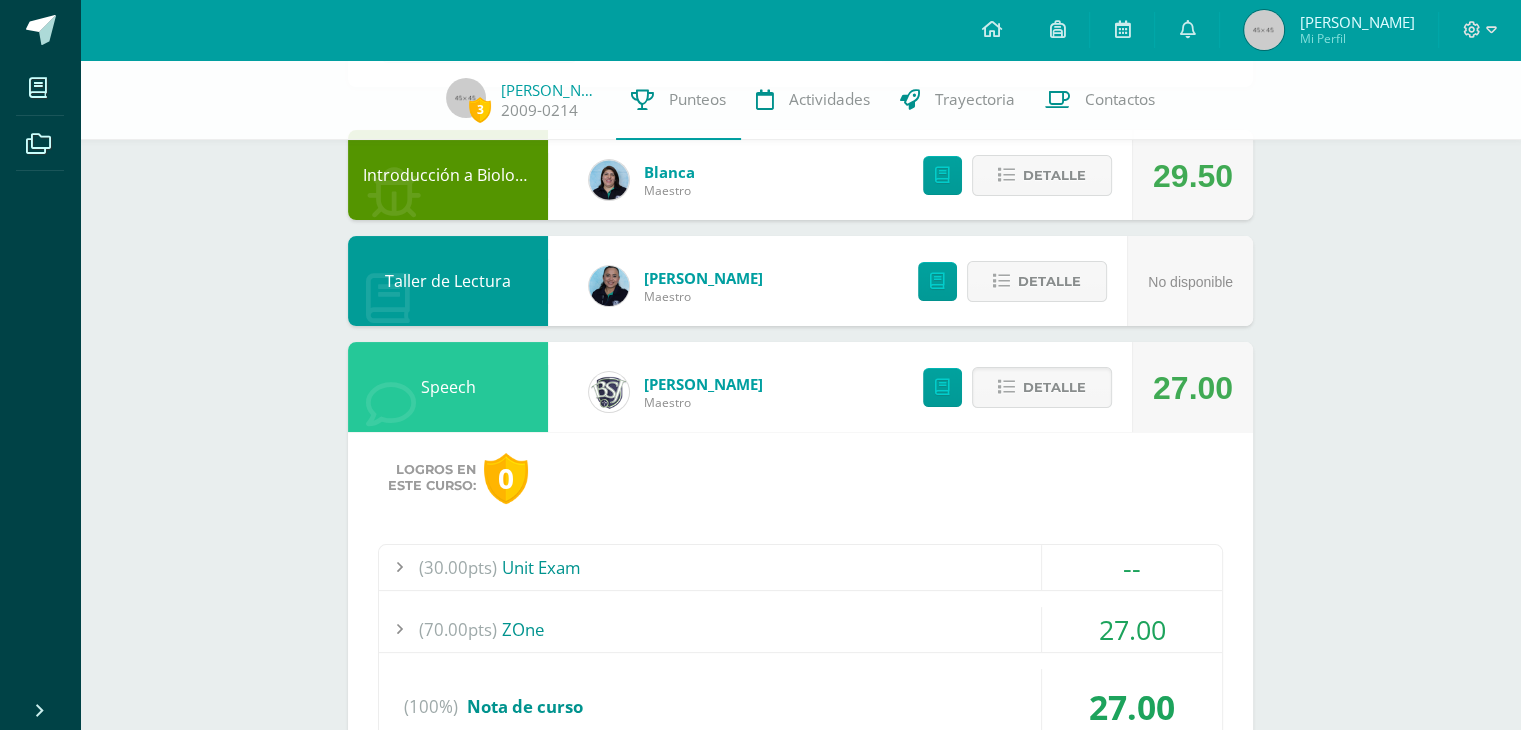 scroll, scrollTop: 384, scrollLeft: 0, axis: vertical 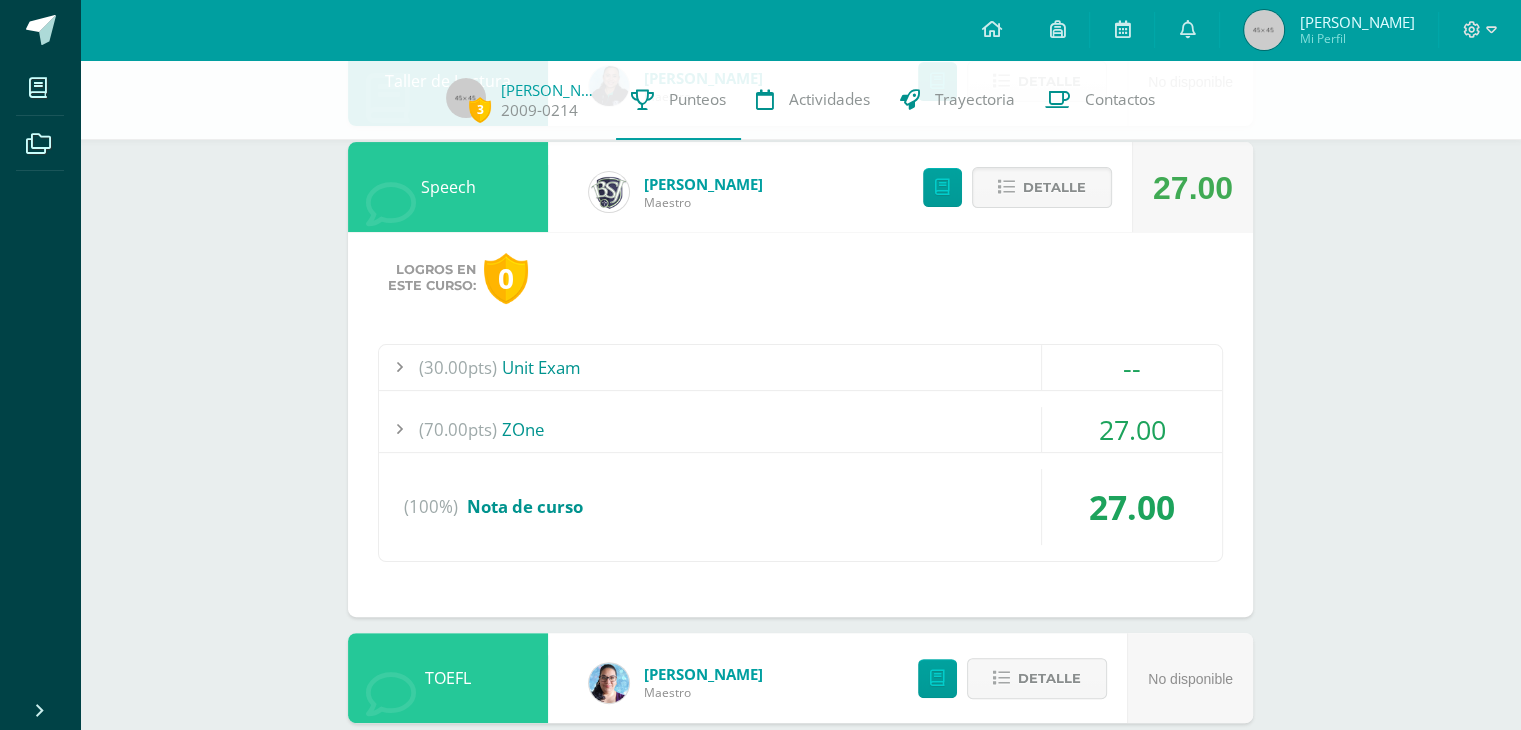 click on "(70.00pts)
ZOne" at bounding box center [800, 429] 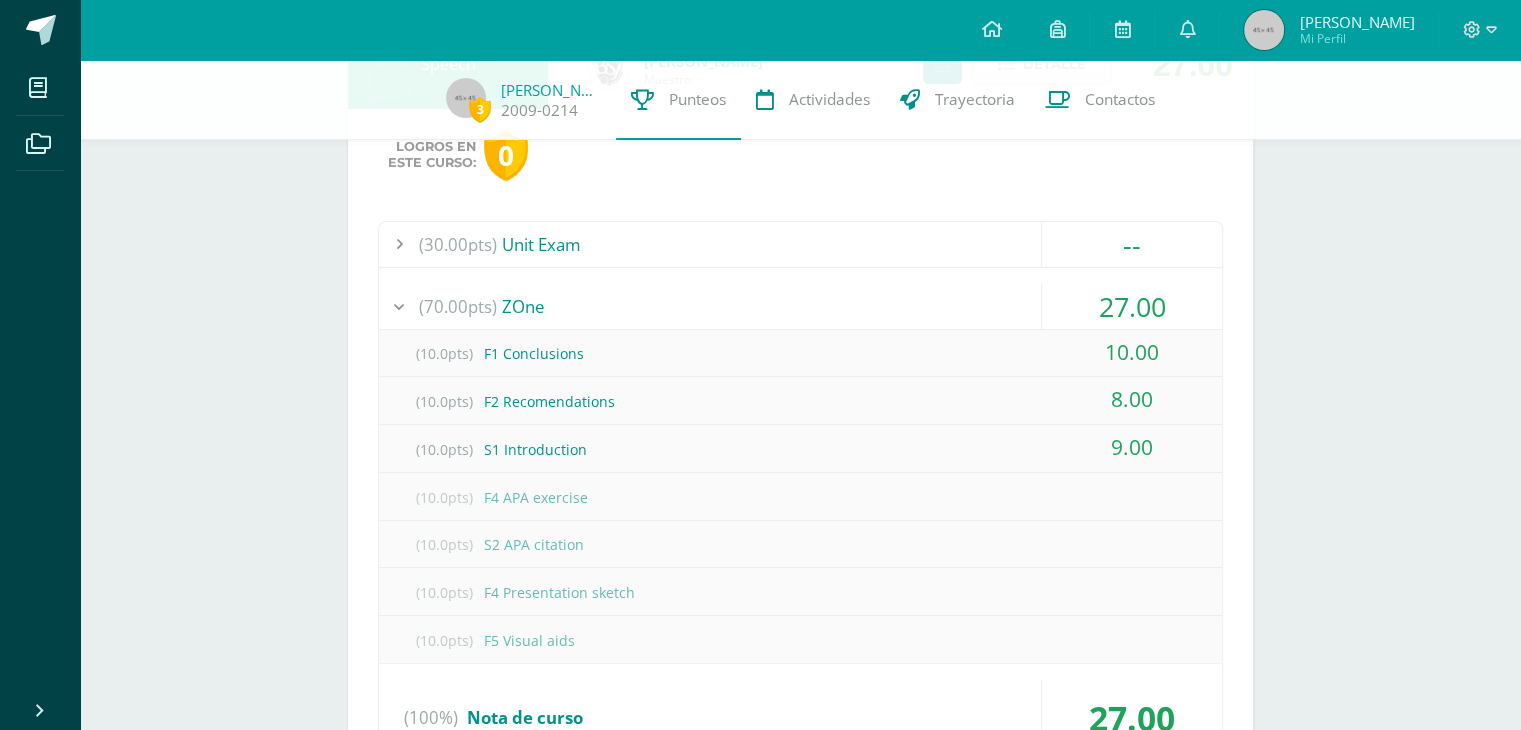scroll, scrollTop: 512, scrollLeft: 0, axis: vertical 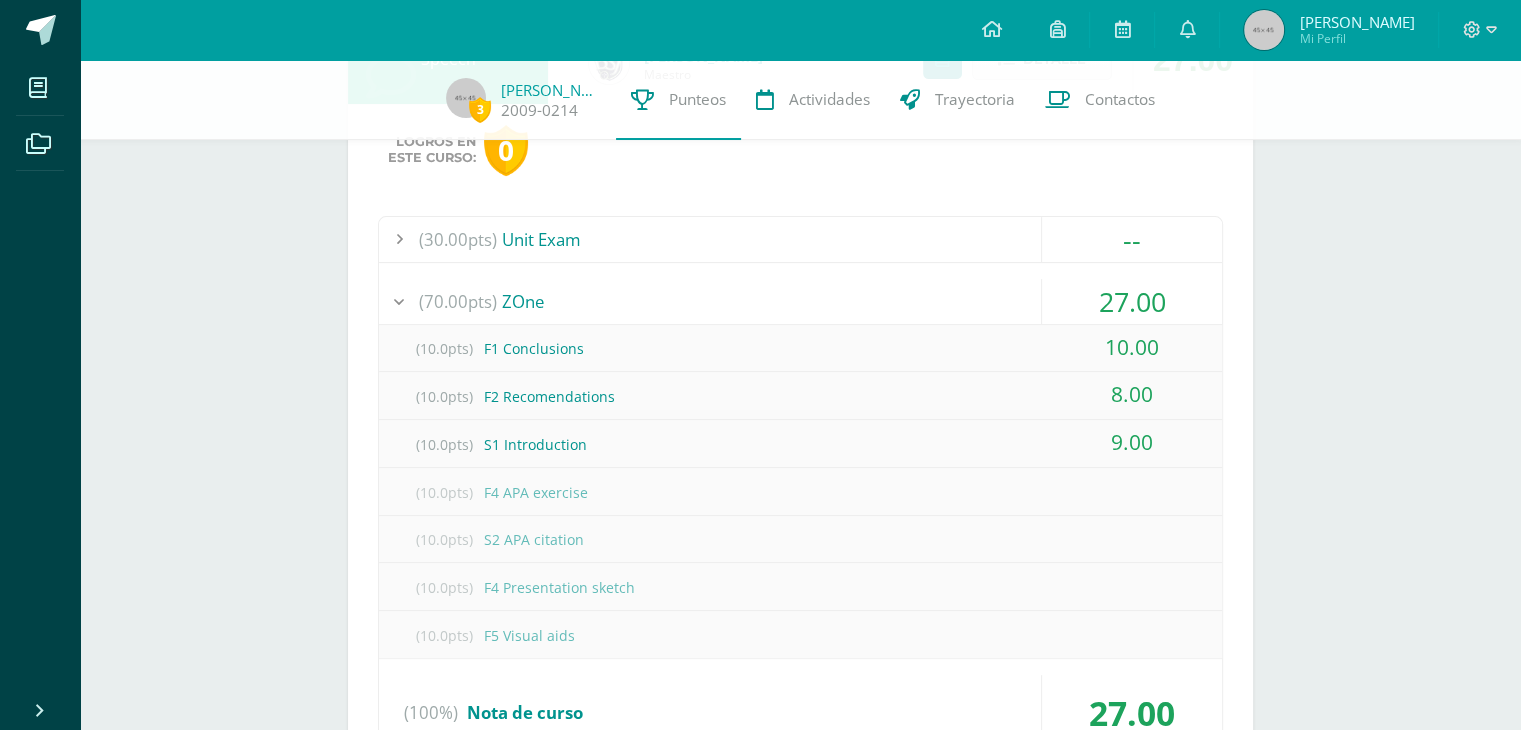 click on "(70.00pts)
ZOne" at bounding box center (800, 301) 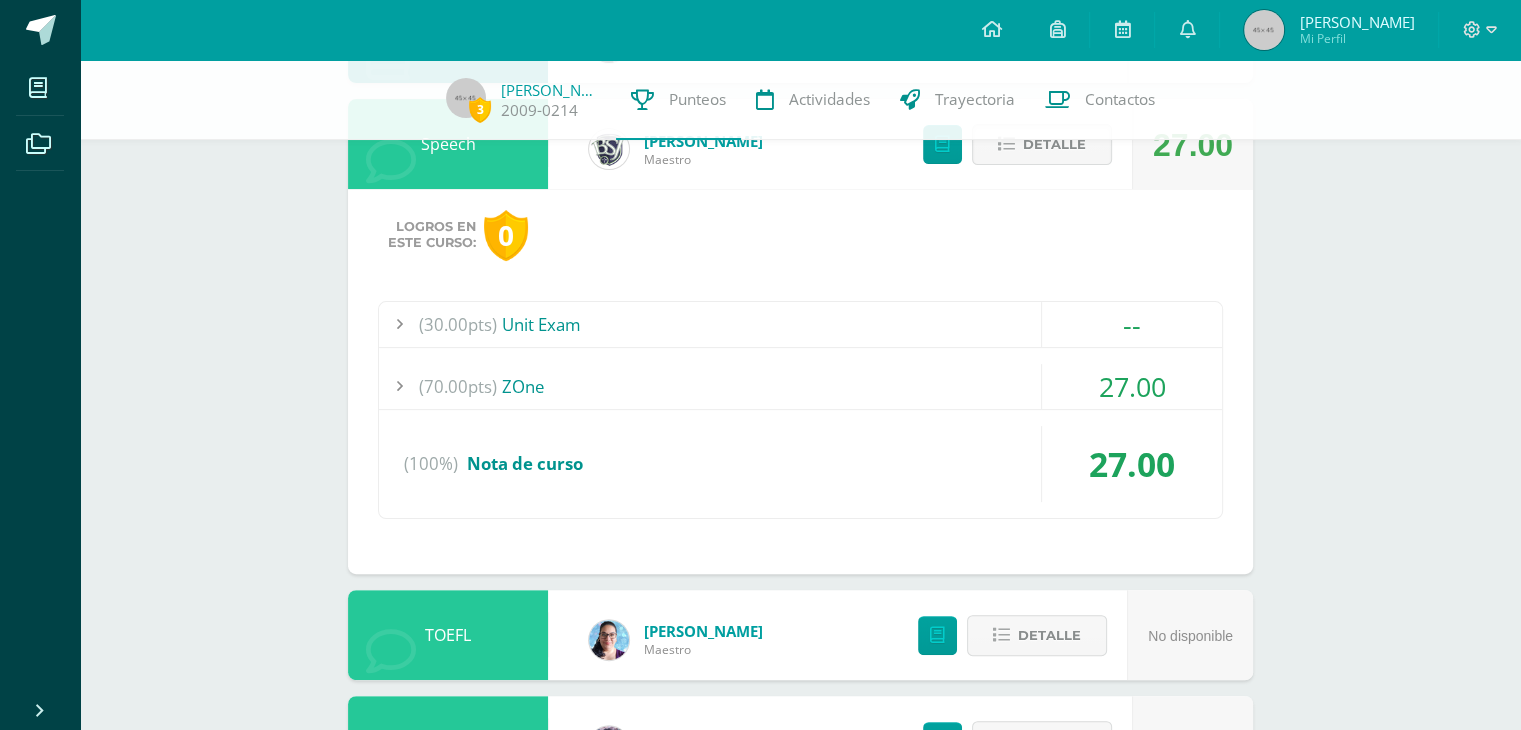 scroll, scrollTop: 426, scrollLeft: 0, axis: vertical 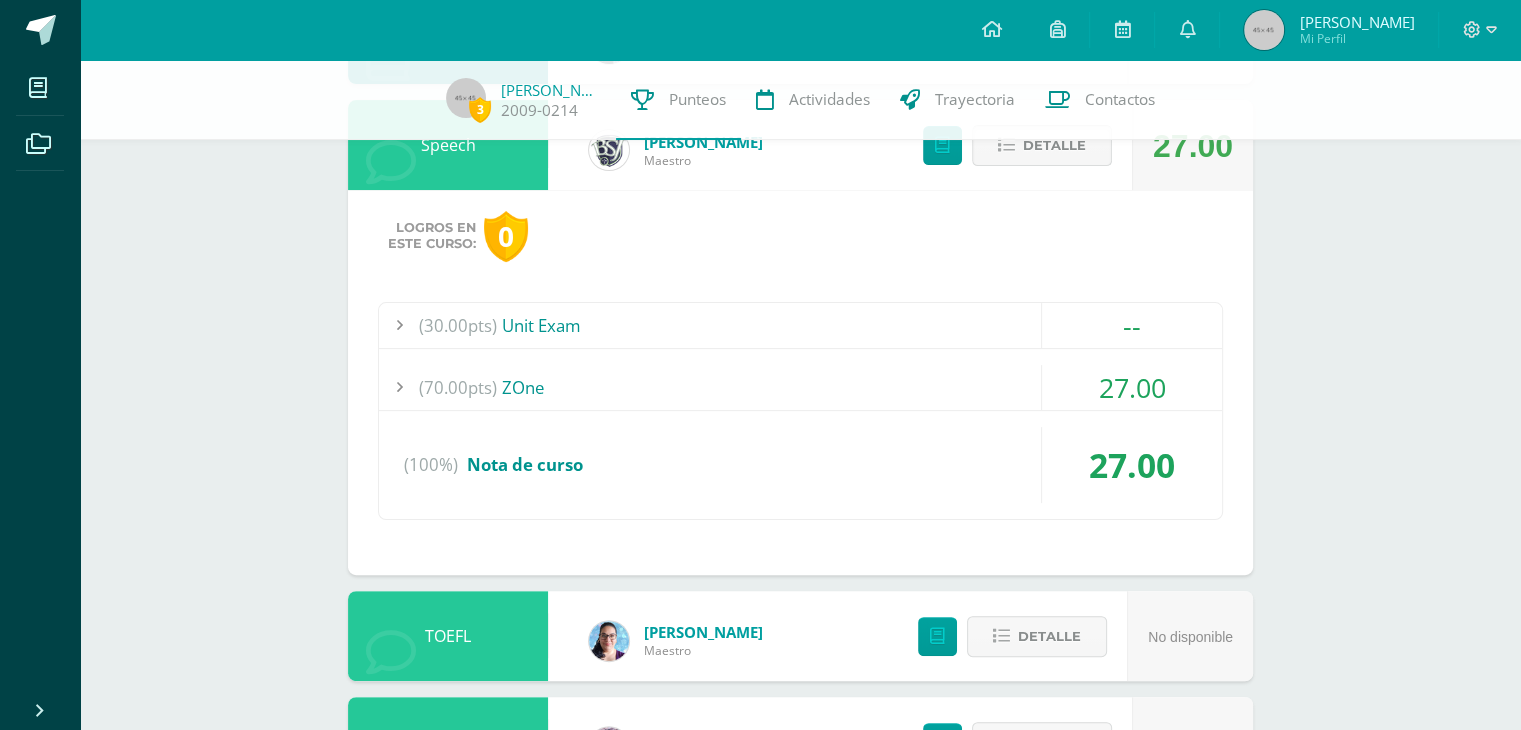 click on "Detalle" at bounding box center (1054, 145) 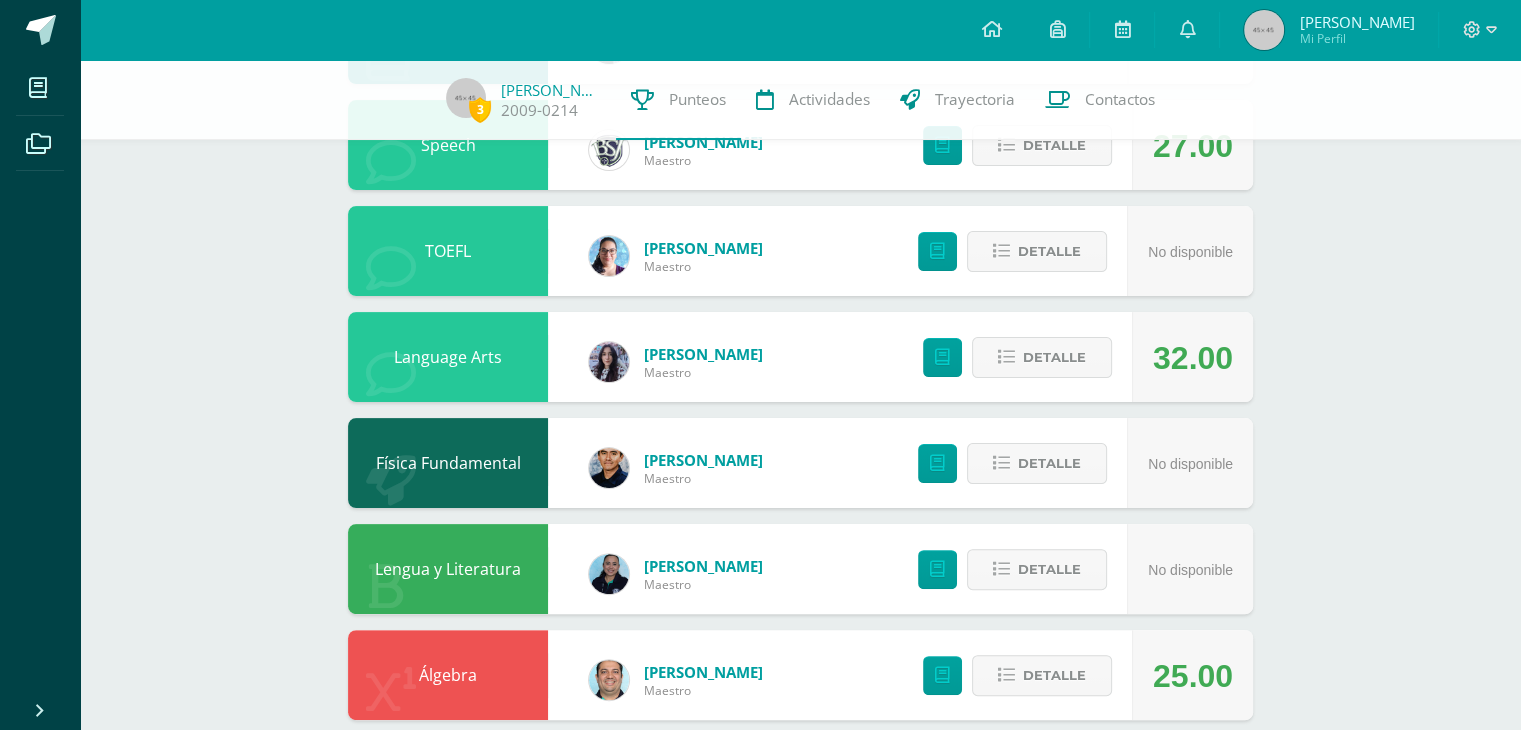 click on "Detalle" at bounding box center [1012, 357] 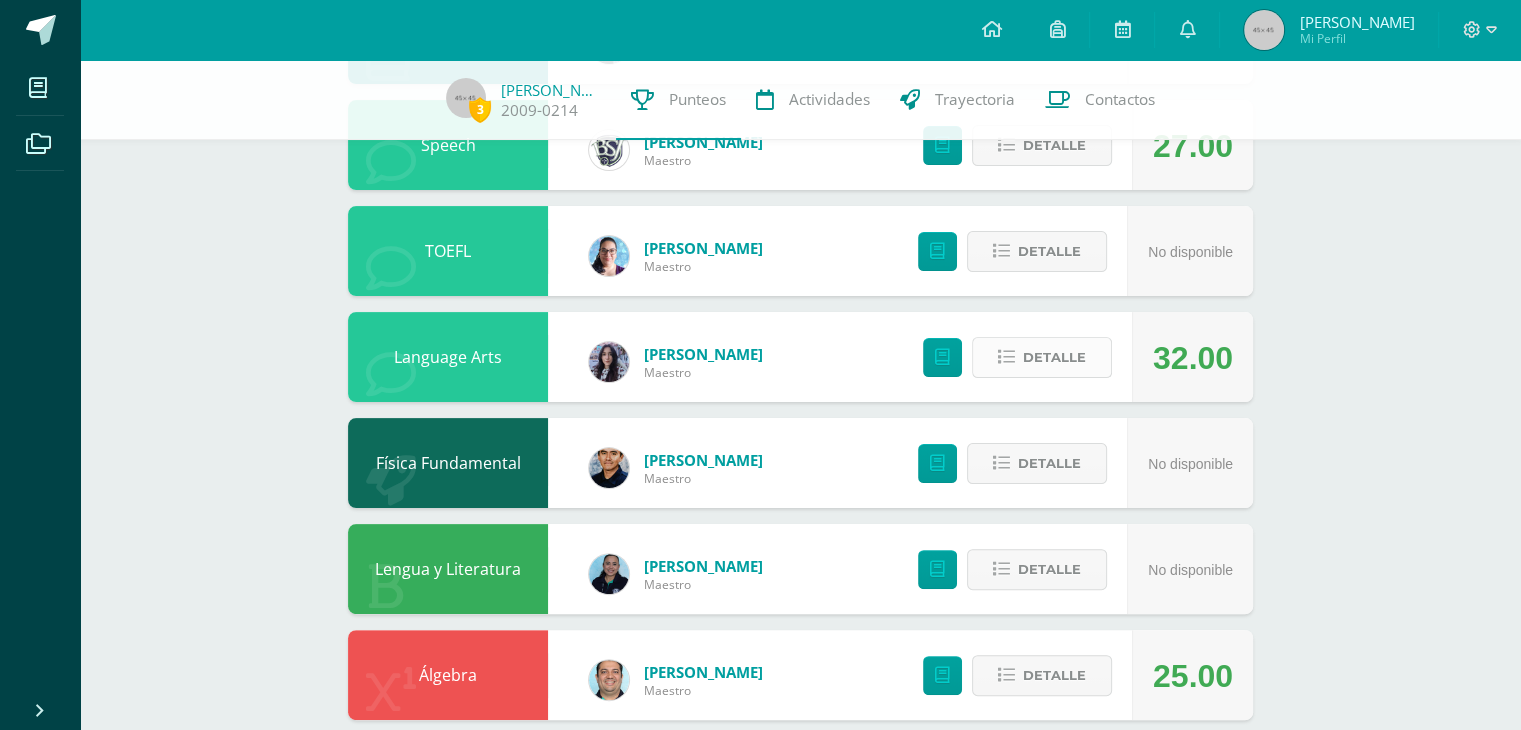 click on "Detalle" at bounding box center [1054, 357] 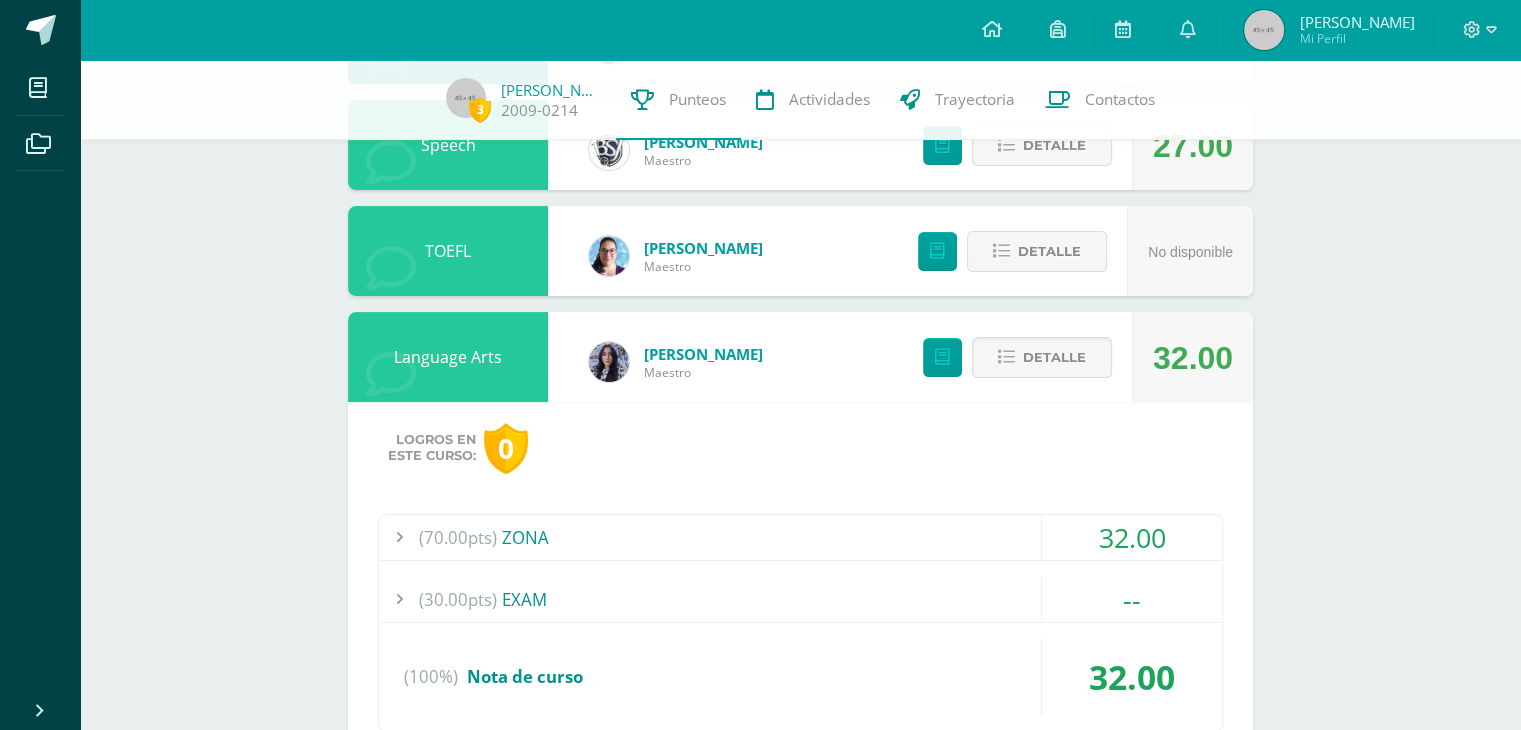 click on "(70.00pts)
ZONA
32.00
(5.0pts)  F1 - Spelling Bee Classification
5.00
(10.0pts)
(100%)" at bounding box center (800, 623) 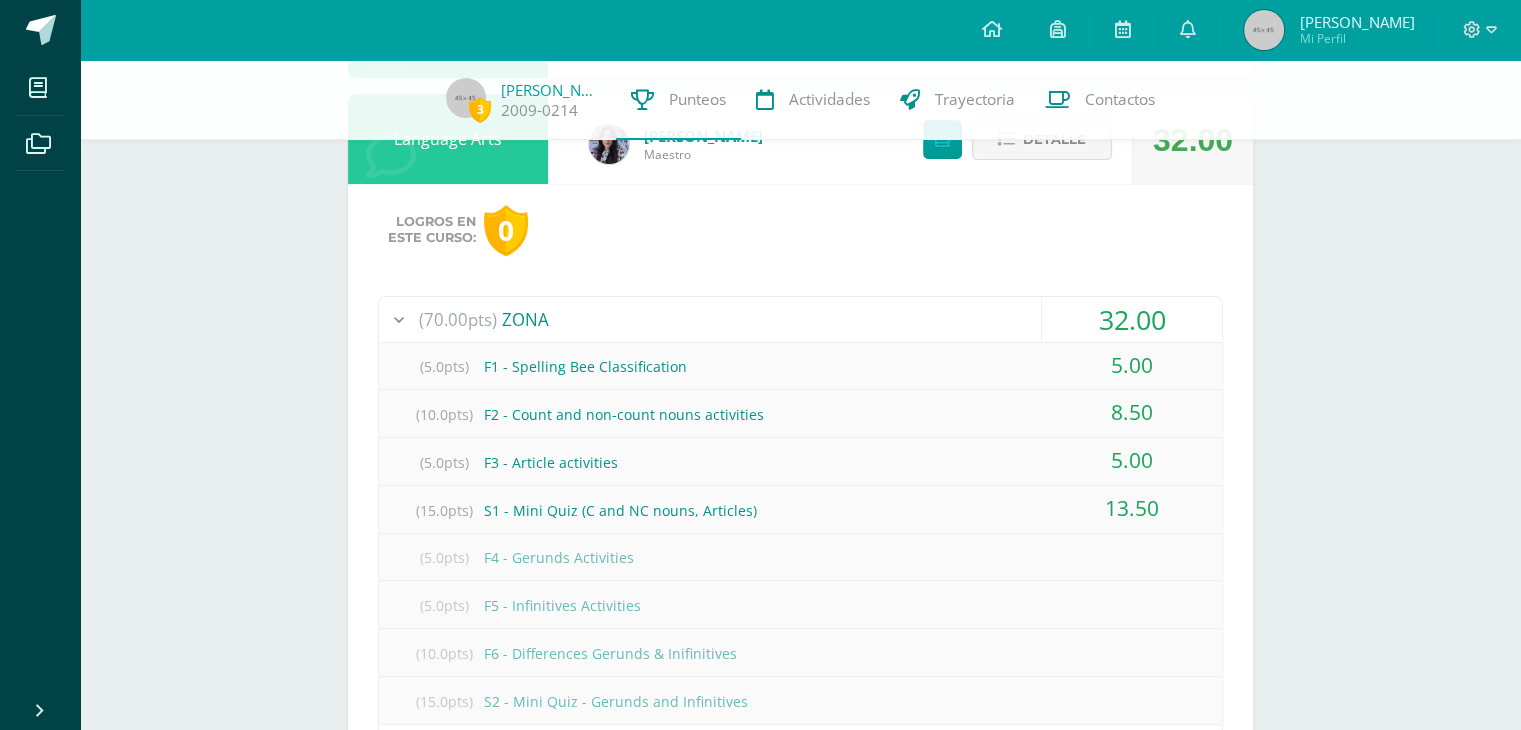 scroll, scrollTop: 659, scrollLeft: 0, axis: vertical 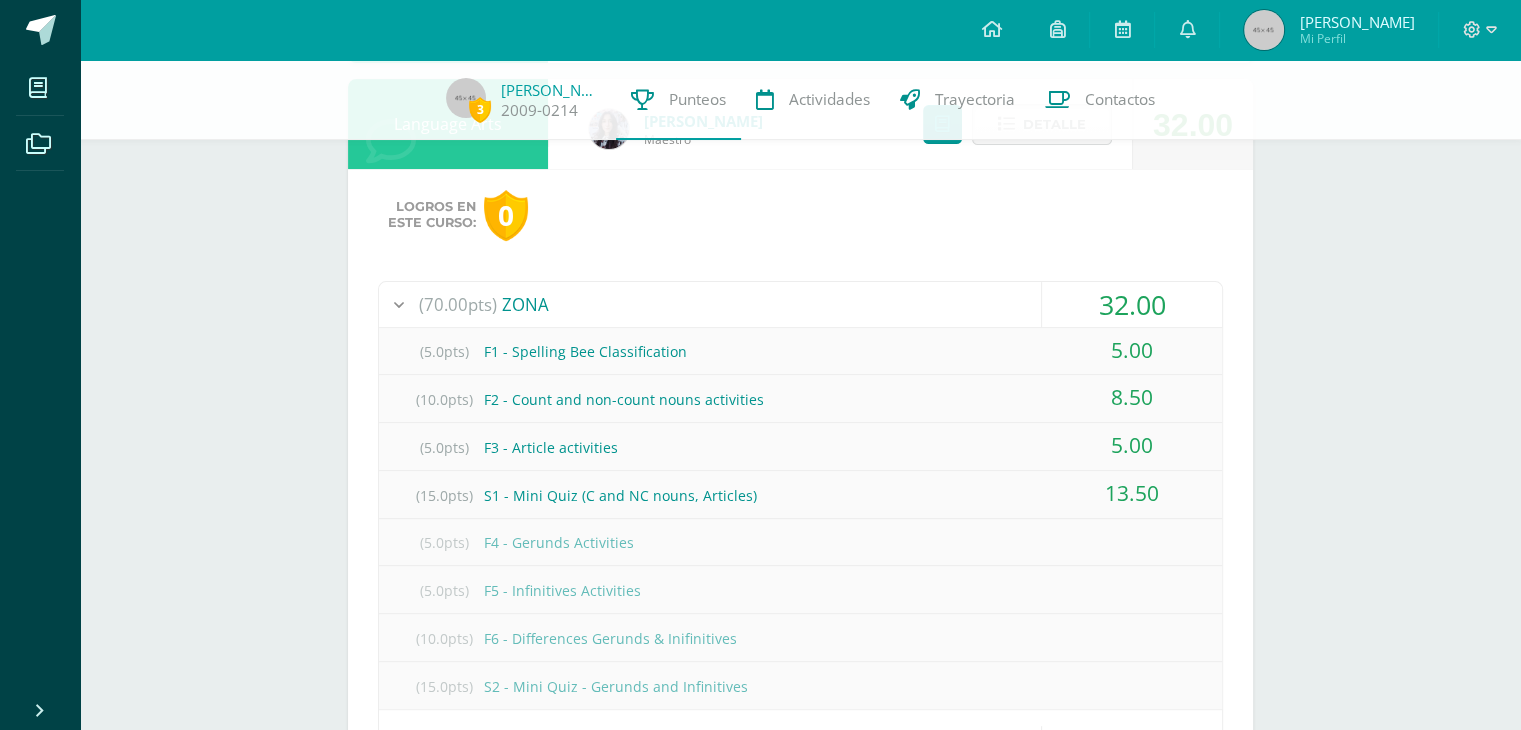click on "(70.00pts)
ZONA" at bounding box center [800, 304] 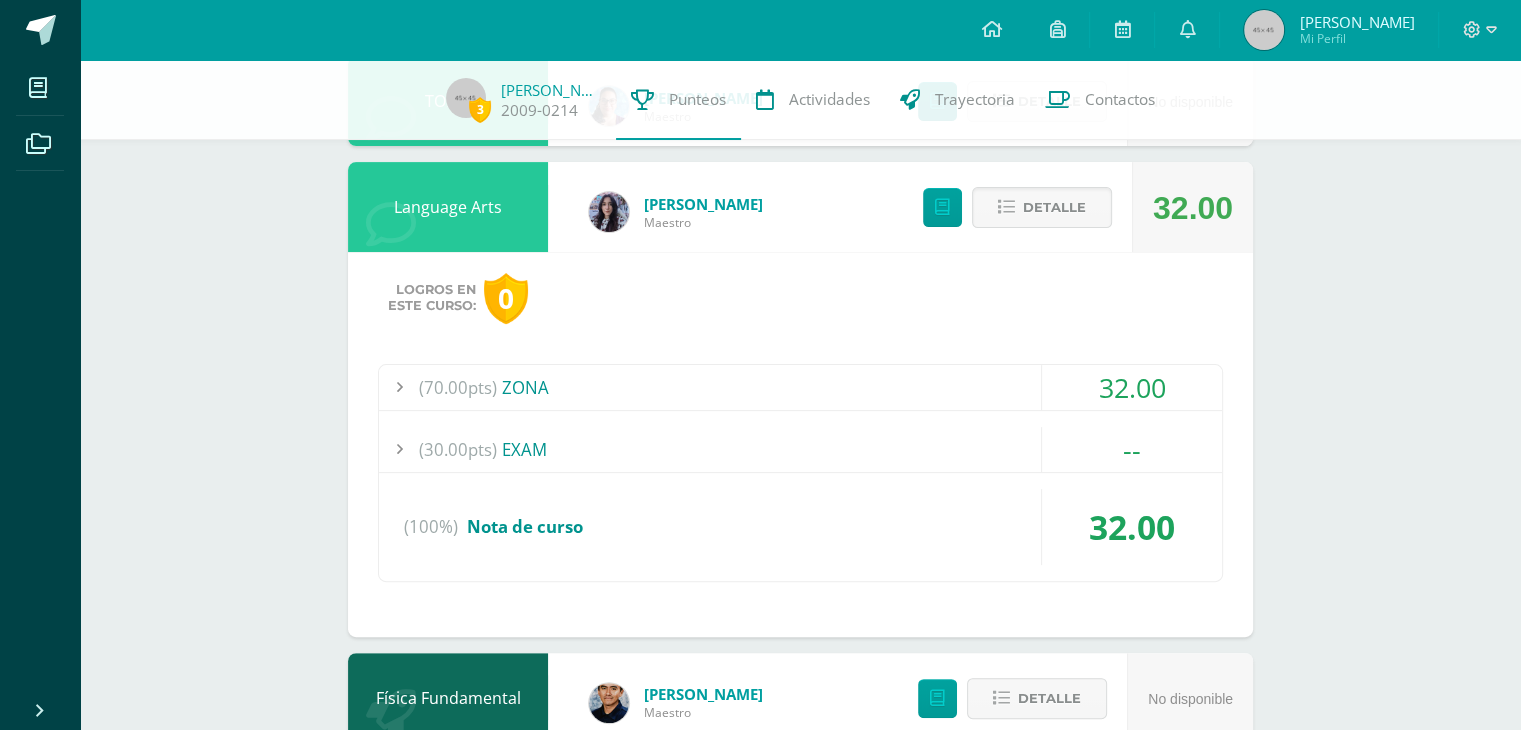 scroll, scrollTop: 568, scrollLeft: 0, axis: vertical 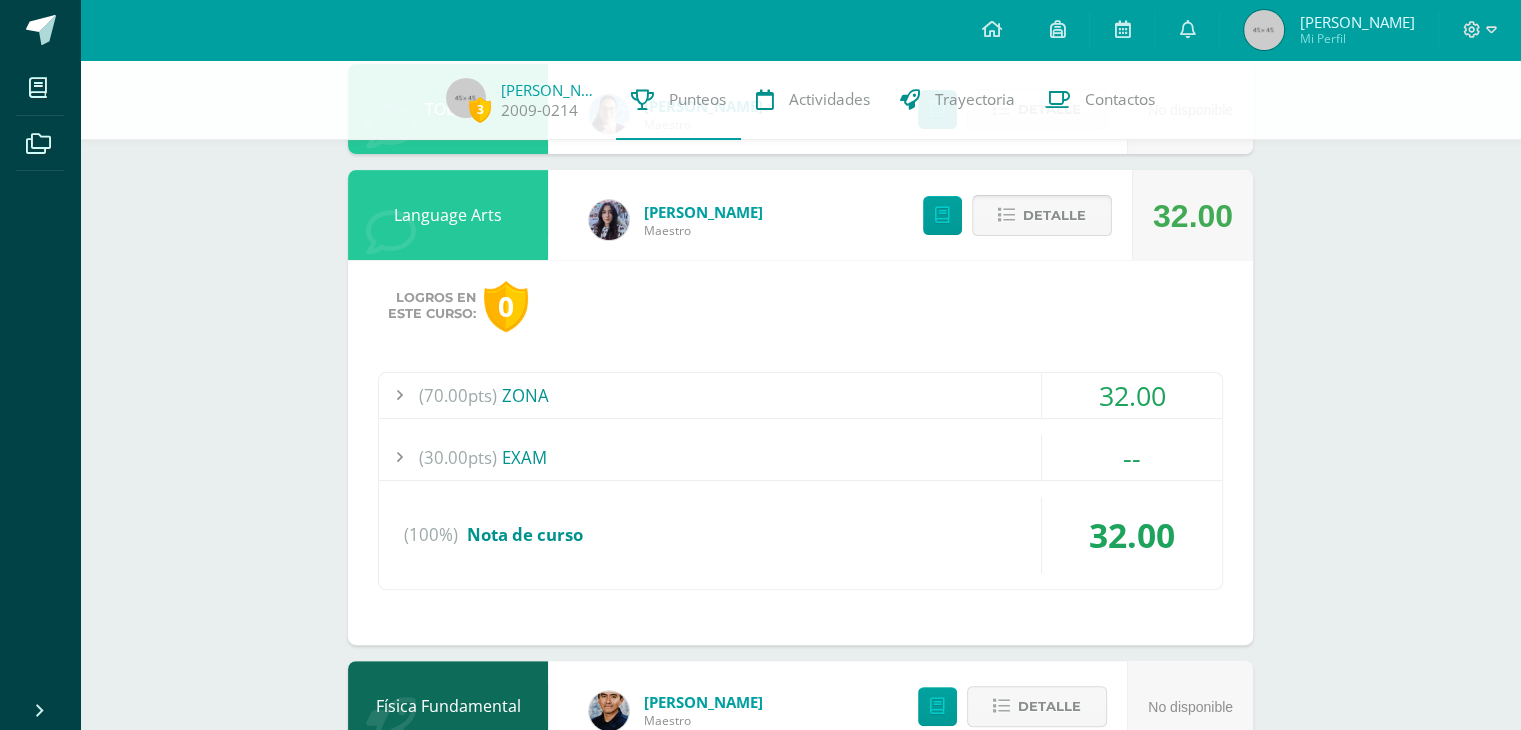 click on "Detalle" at bounding box center [1054, 215] 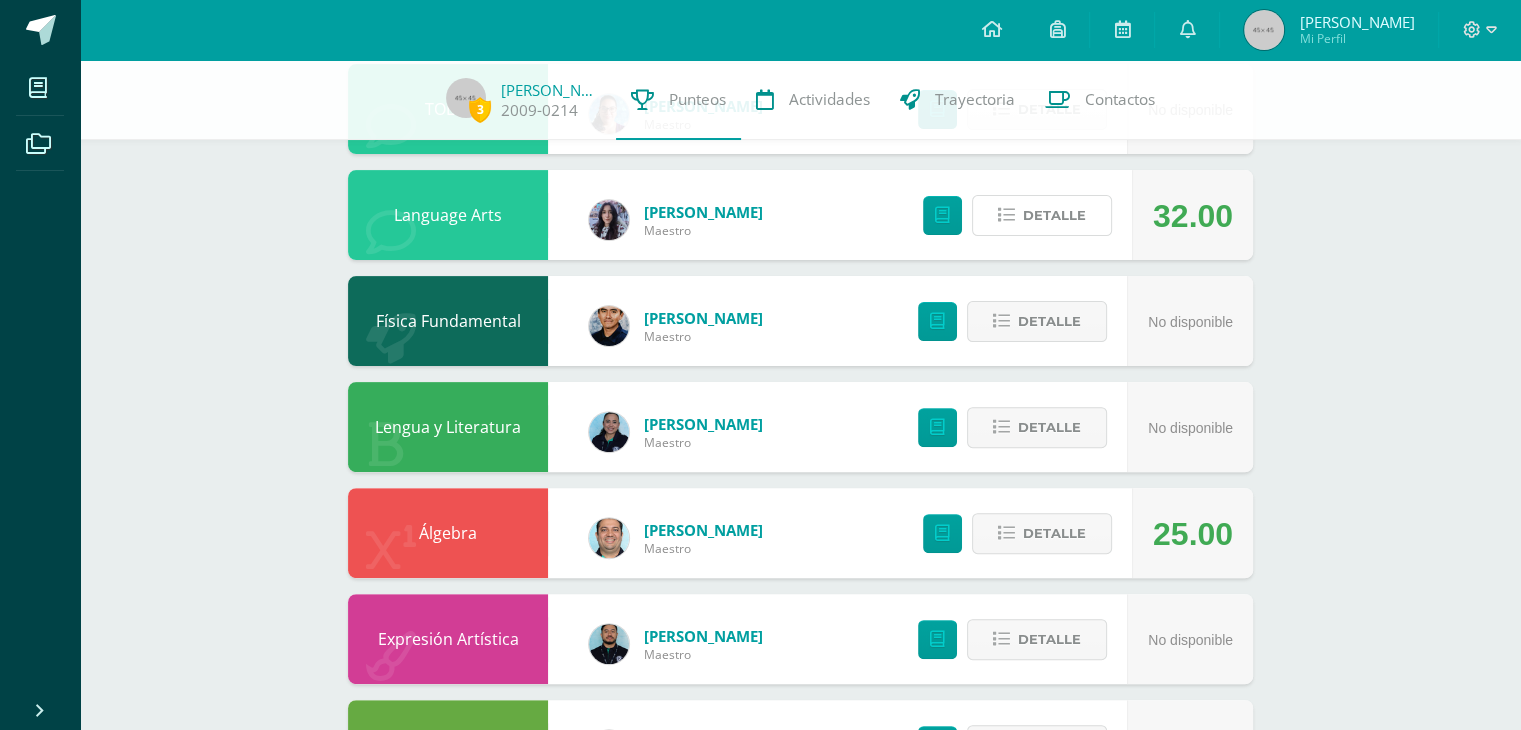 scroll, scrollTop: 0, scrollLeft: 0, axis: both 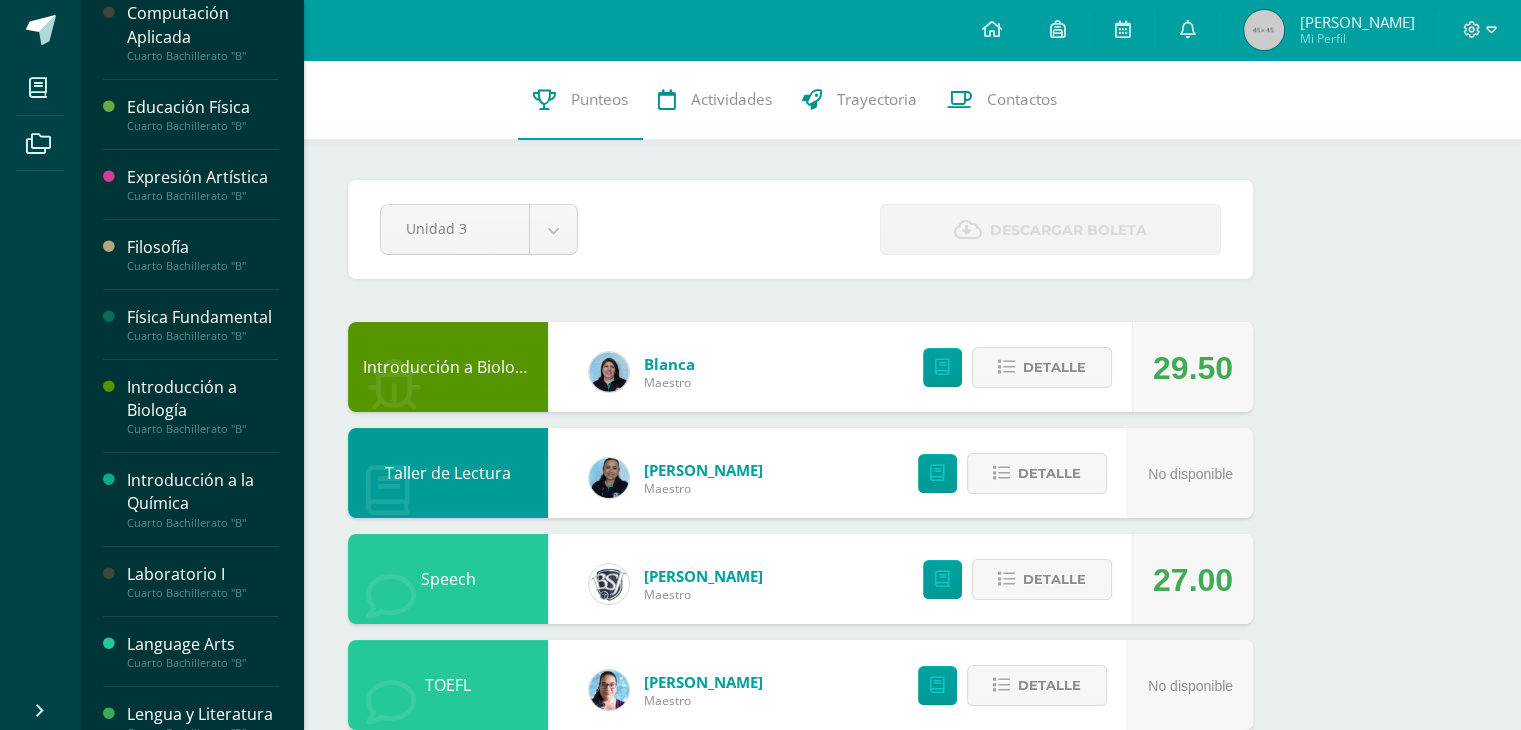 click on "Laboratorio I" at bounding box center (203, 574) 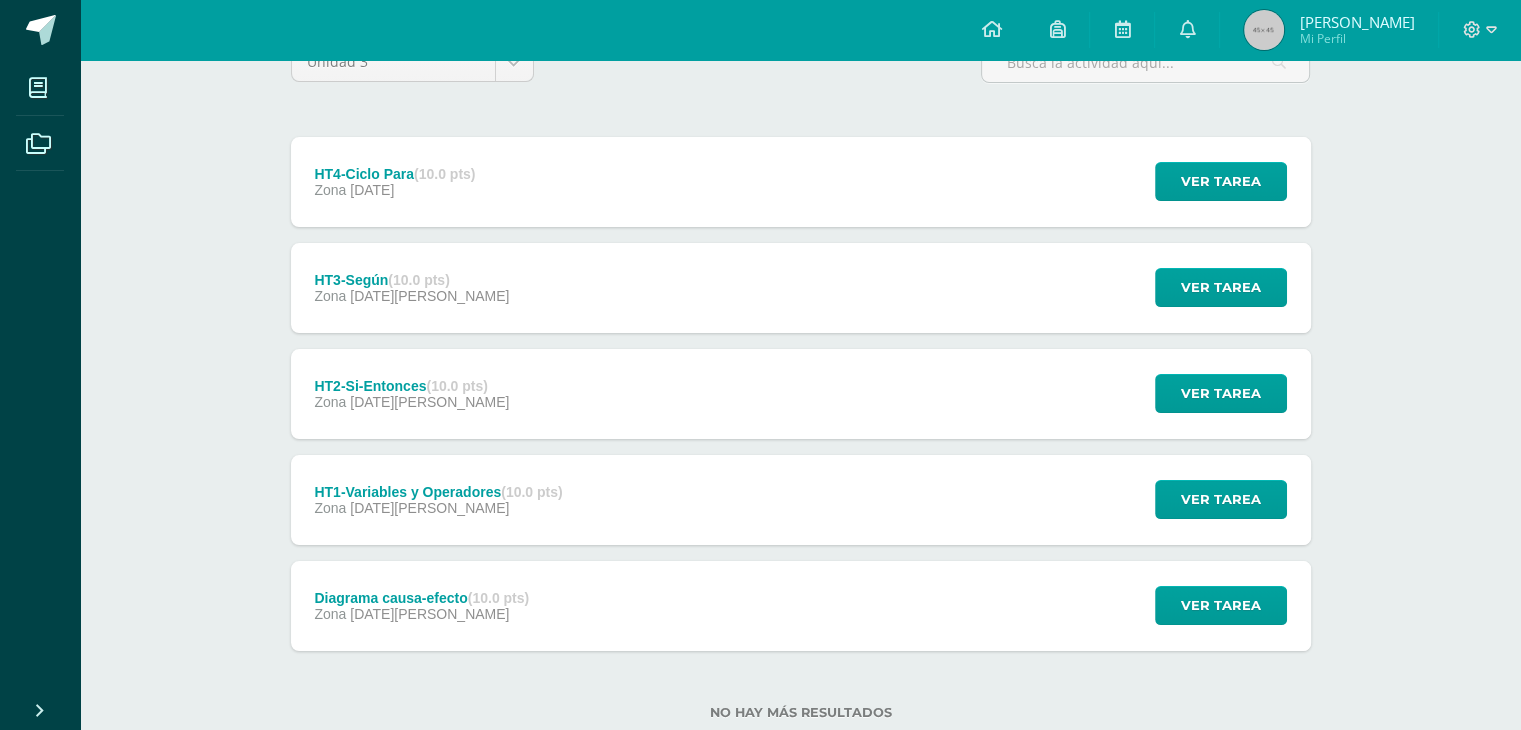 scroll, scrollTop: 250, scrollLeft: 0, axis: vertical 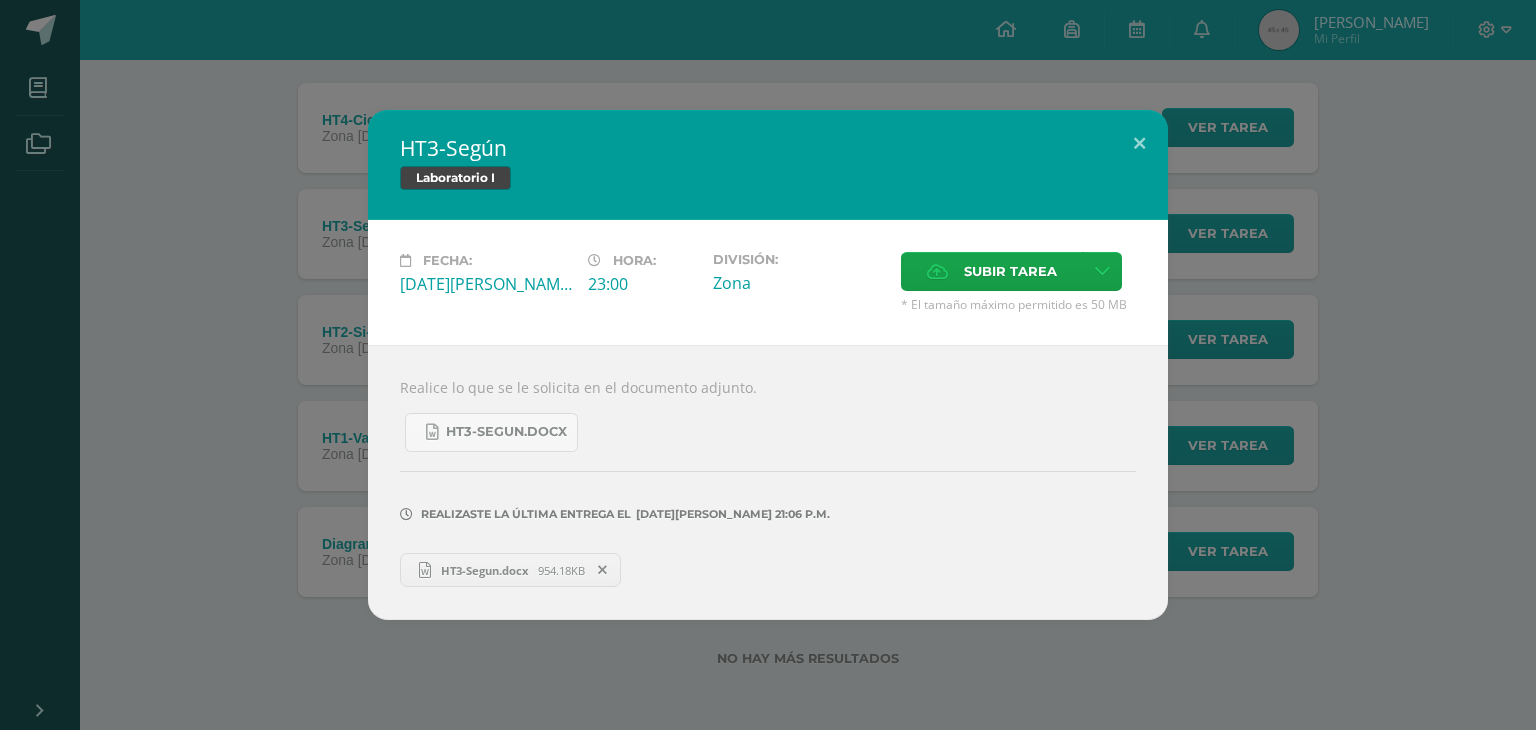 click on "HT3-Según
Laboratorio I
Fecha:
[DATE][PERSON_NAME]:
23:00
División:
Zona
Subir tarea" at bounding box center (768, 365) 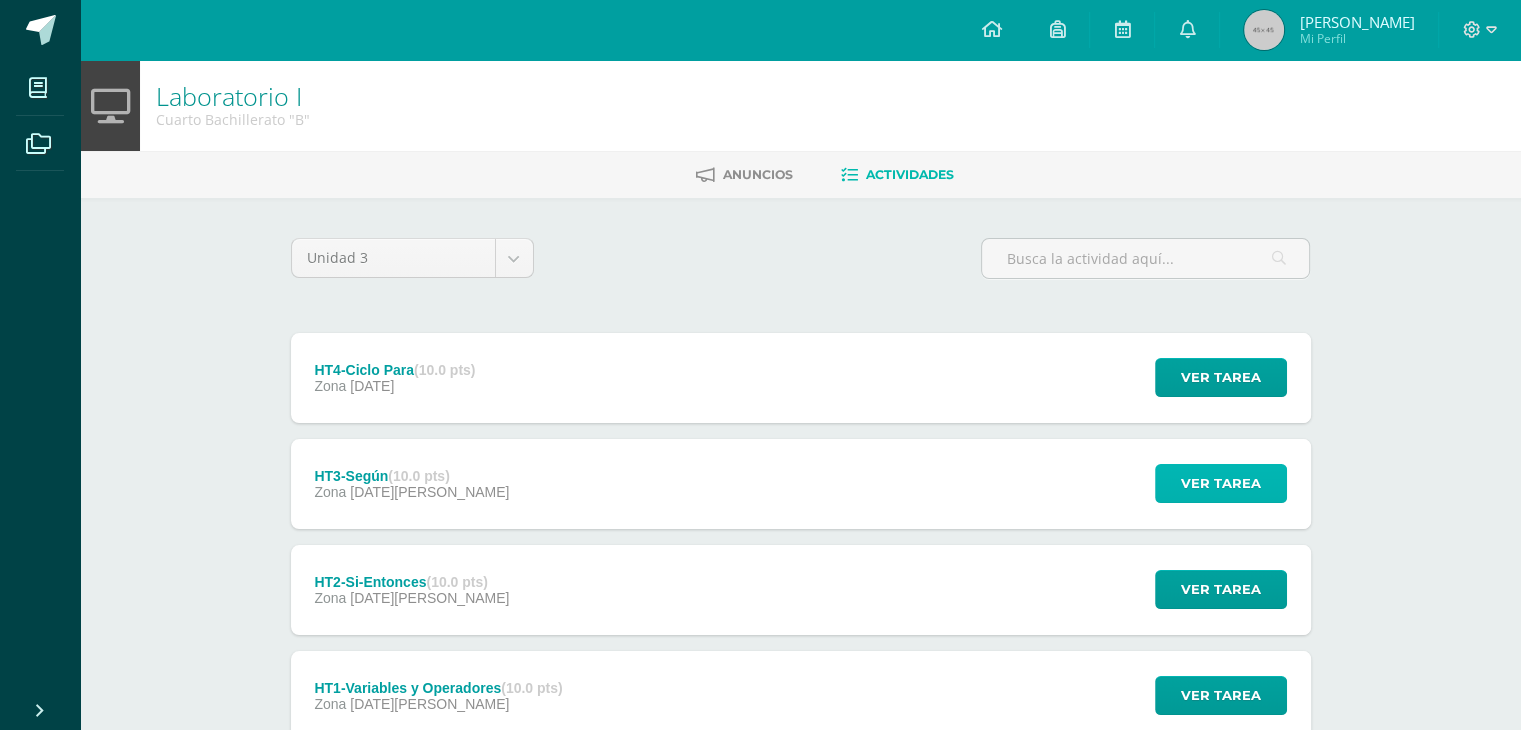scroll, scrollTop: 0, scrollLeft: 0, axis: both 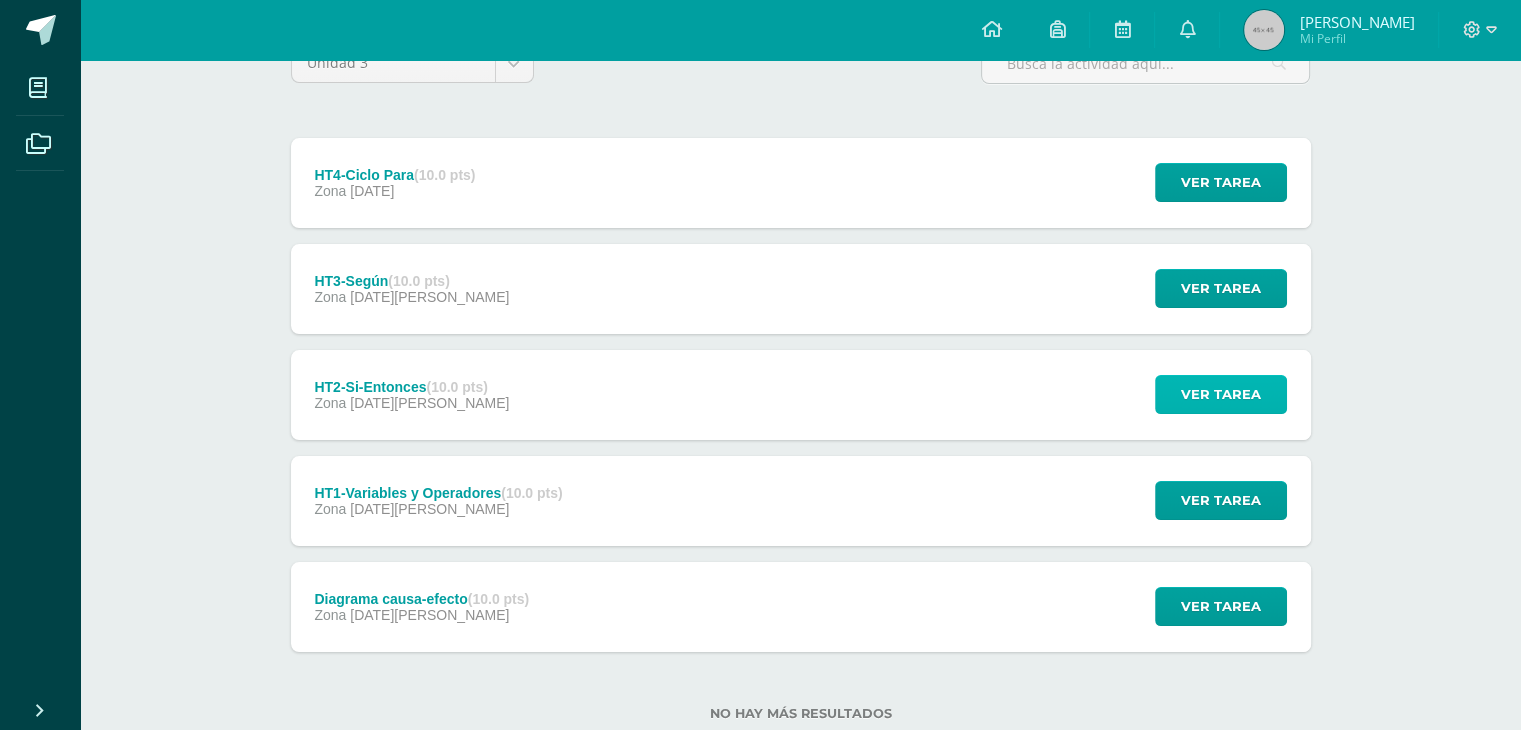click on "Ver tarea" at bounding box center (1221, 394) 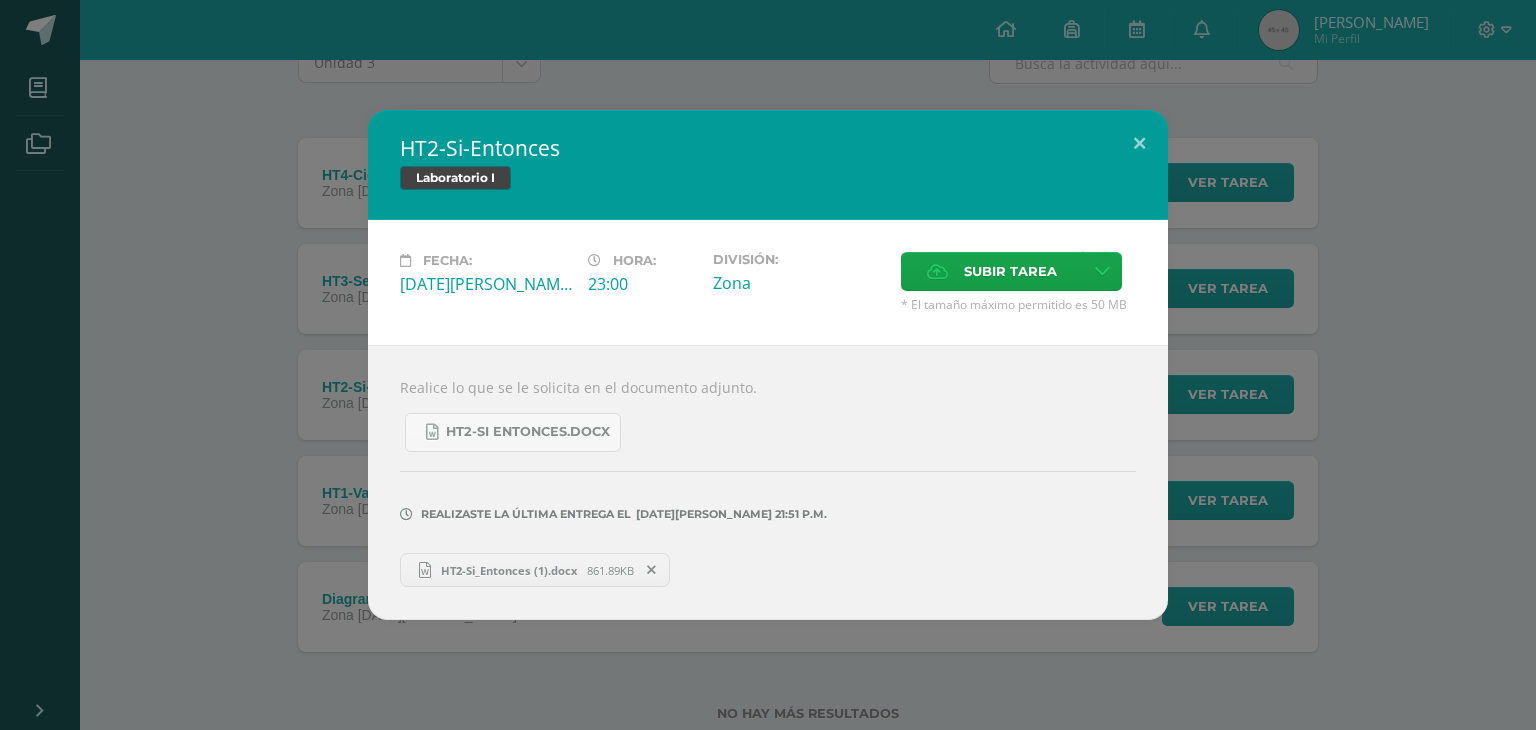 click on "HT2-Si_Entonces (1).docx" at bounding box center (509, 570) 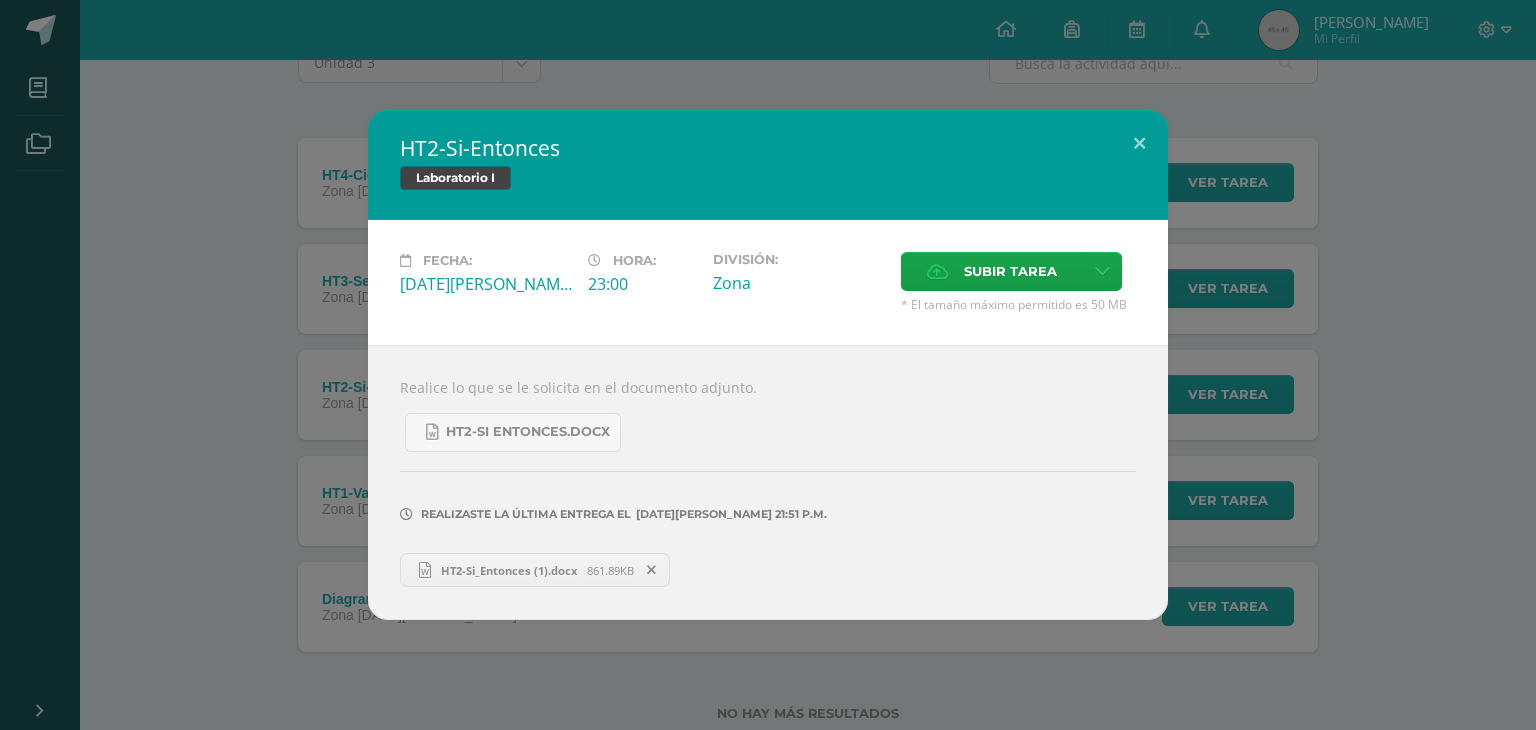 click on "HT2-Si-Entonces
Laboratorio I
Fecha:
[DATE][PERSON_NAME]:
23:00
División:
Zona
Cancelar" at bounding box center (768, 365) 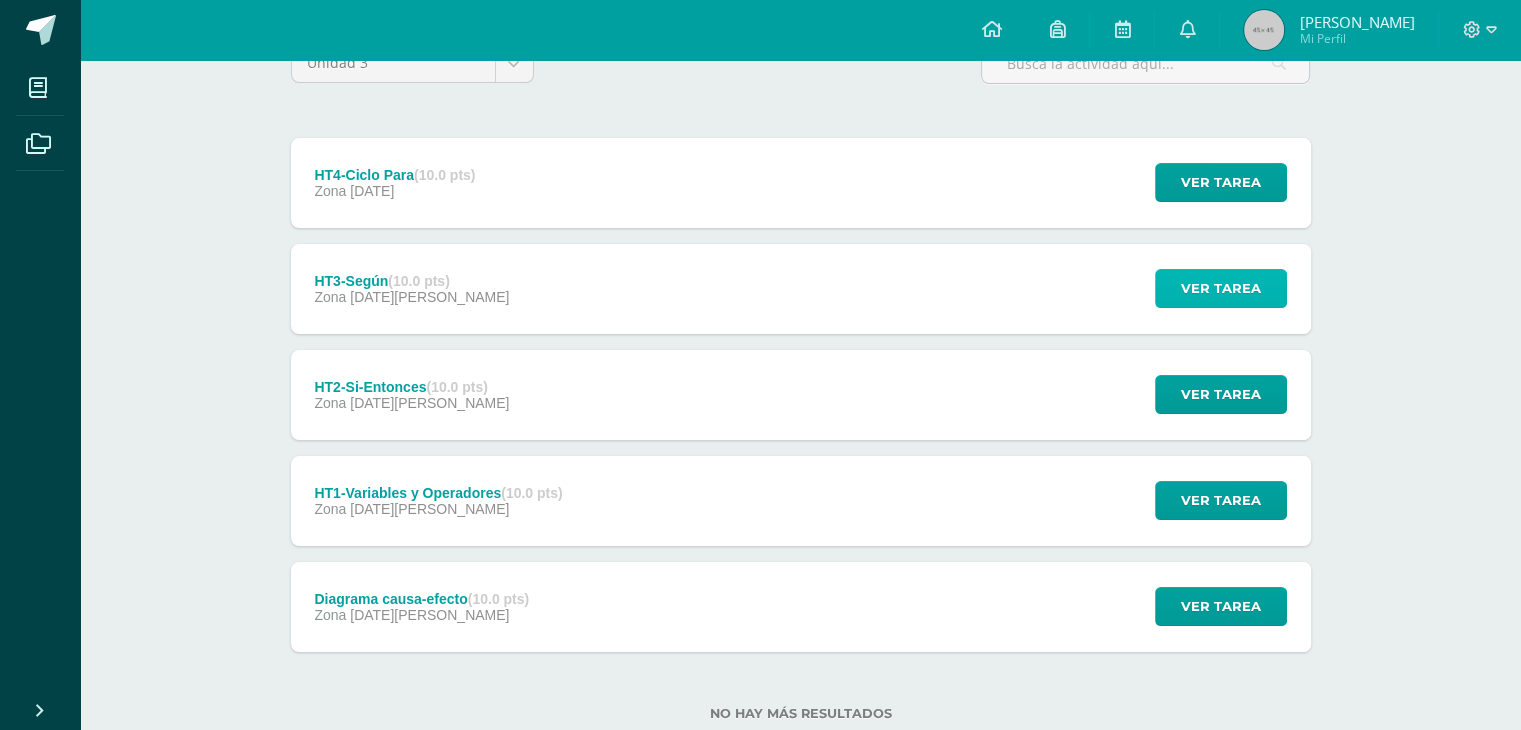 click on "Ver tarea" at bounding box center (1221, 288) 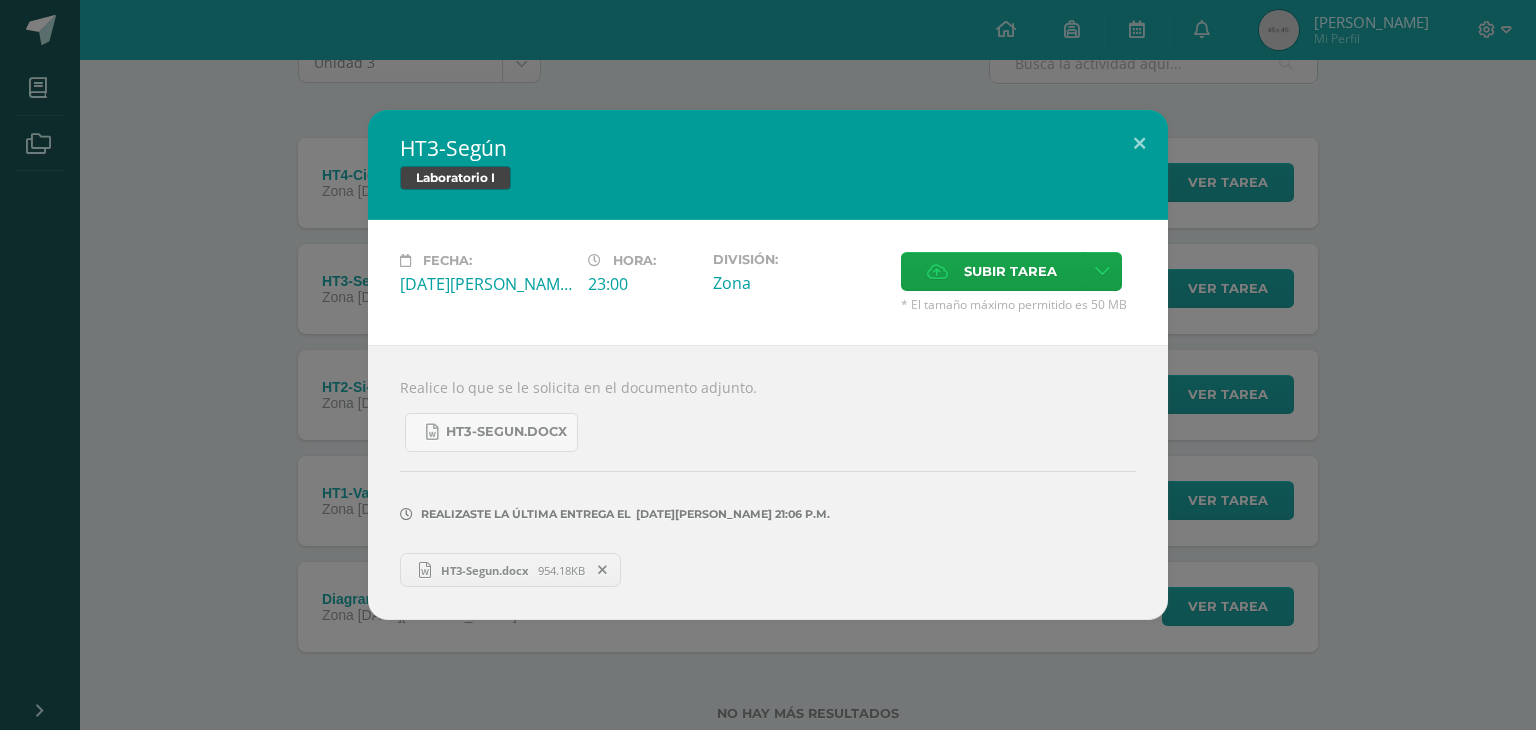 click on "HT3-Segun.docx" at bounding box center [484, 570] 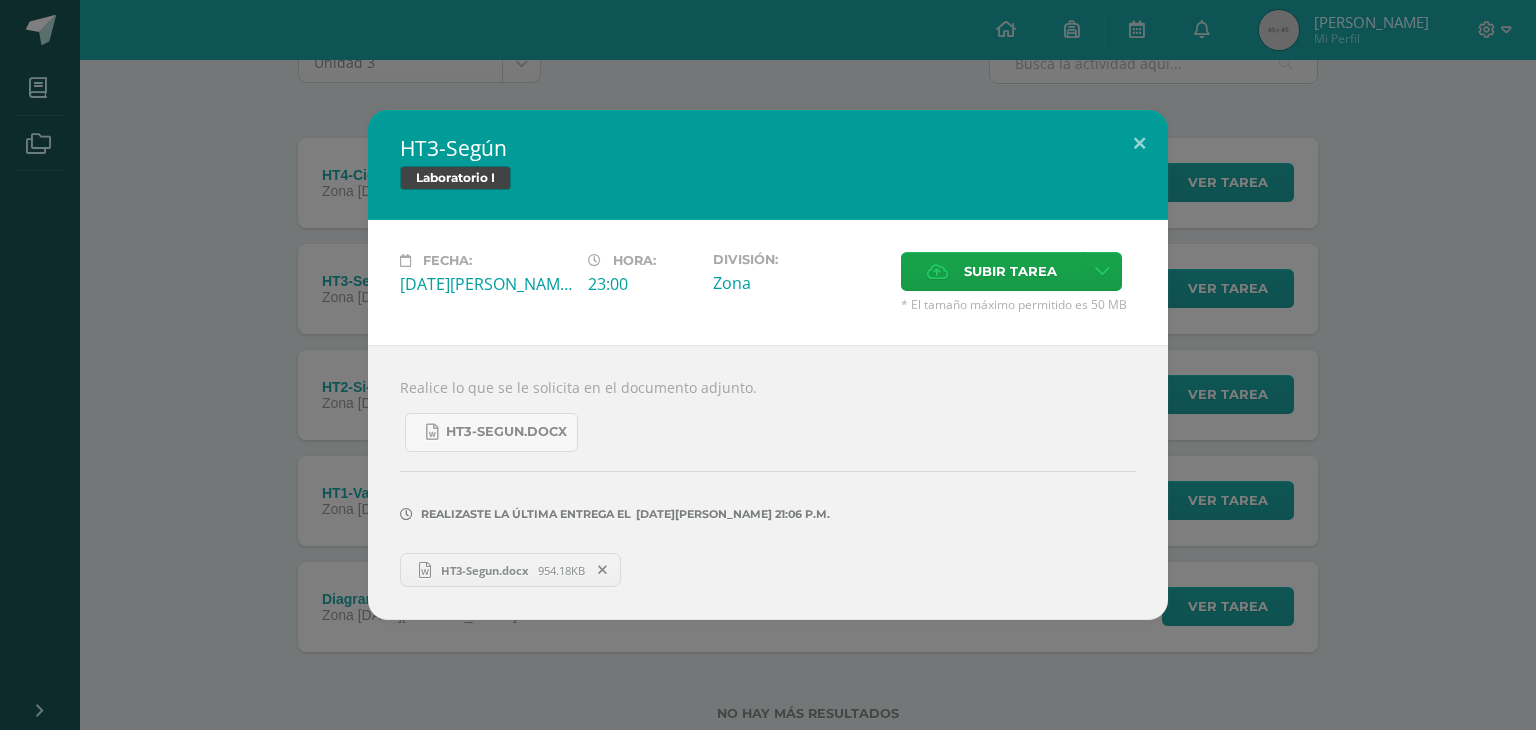 click on "HT3-Según
Laboratorio I
Fecha:
[DATE][PERSON_NAME]:
23:00
División:
Zona
Subir tarea" at bounding box center (768, 365) 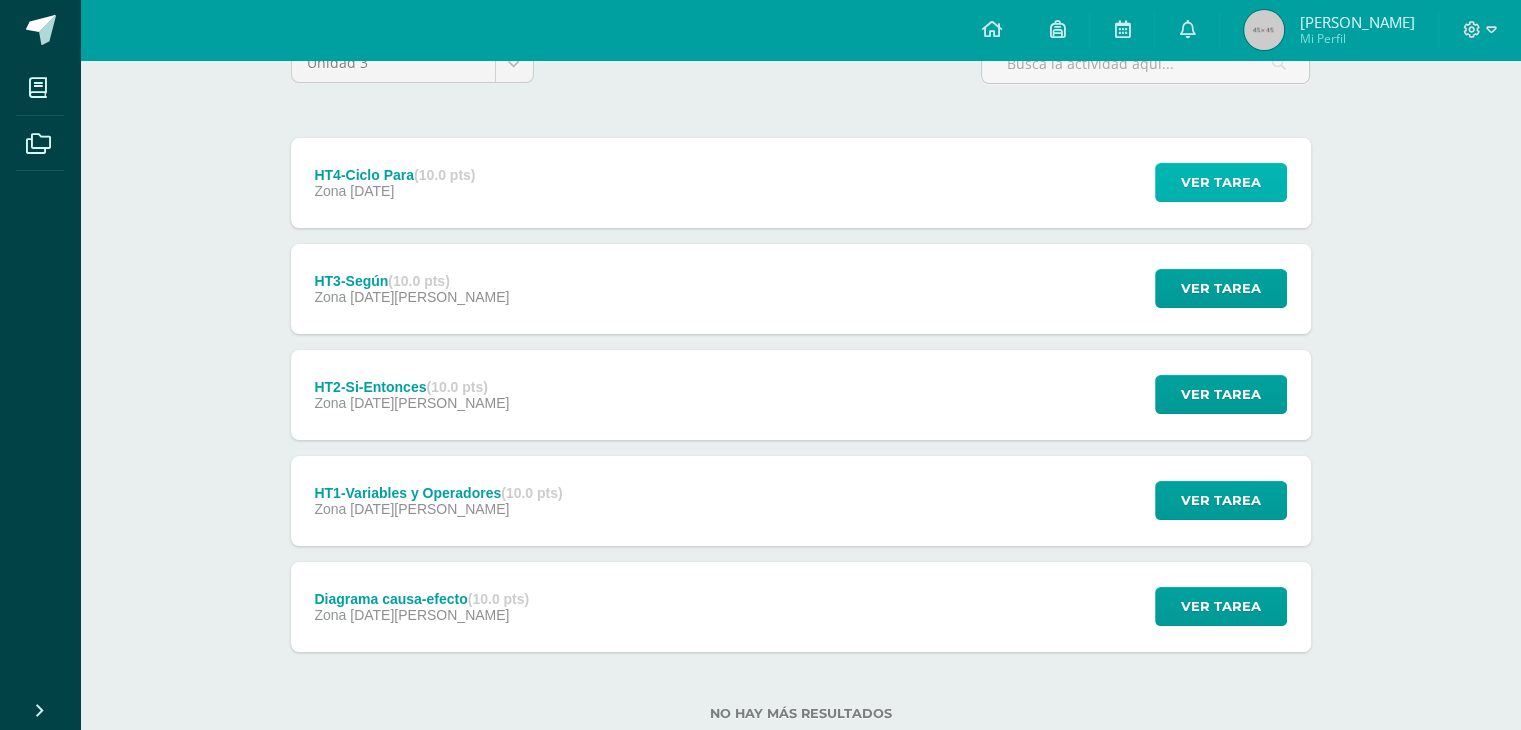 click on "Ver tarea" at bounding box center [1221, 182] 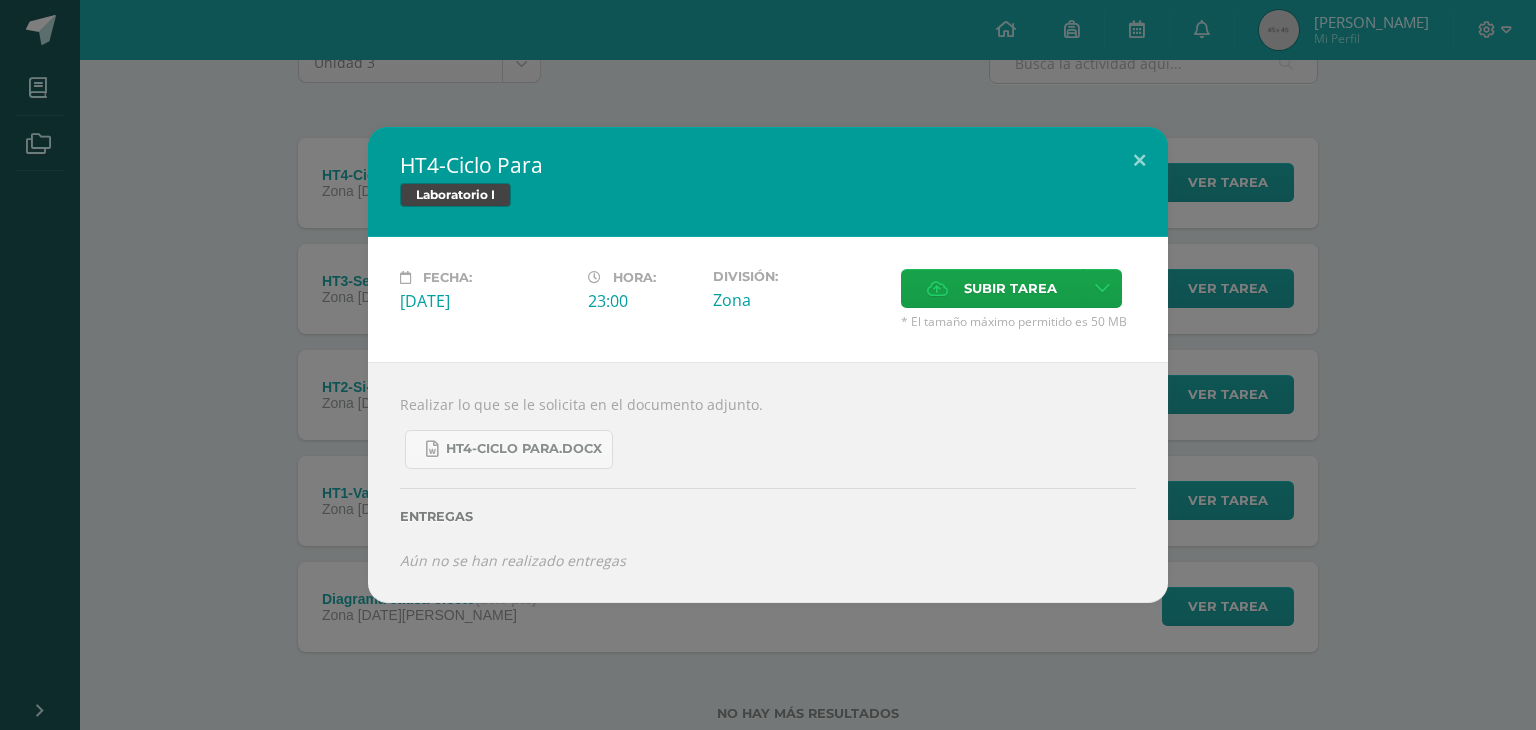 click on "HT4-Ciclo Para
Laboratorio I
Fecha:
[DATE][PERSON_NAME]:
23:00
División:
Zona
Aceptar" at bounding box center [768, 365] 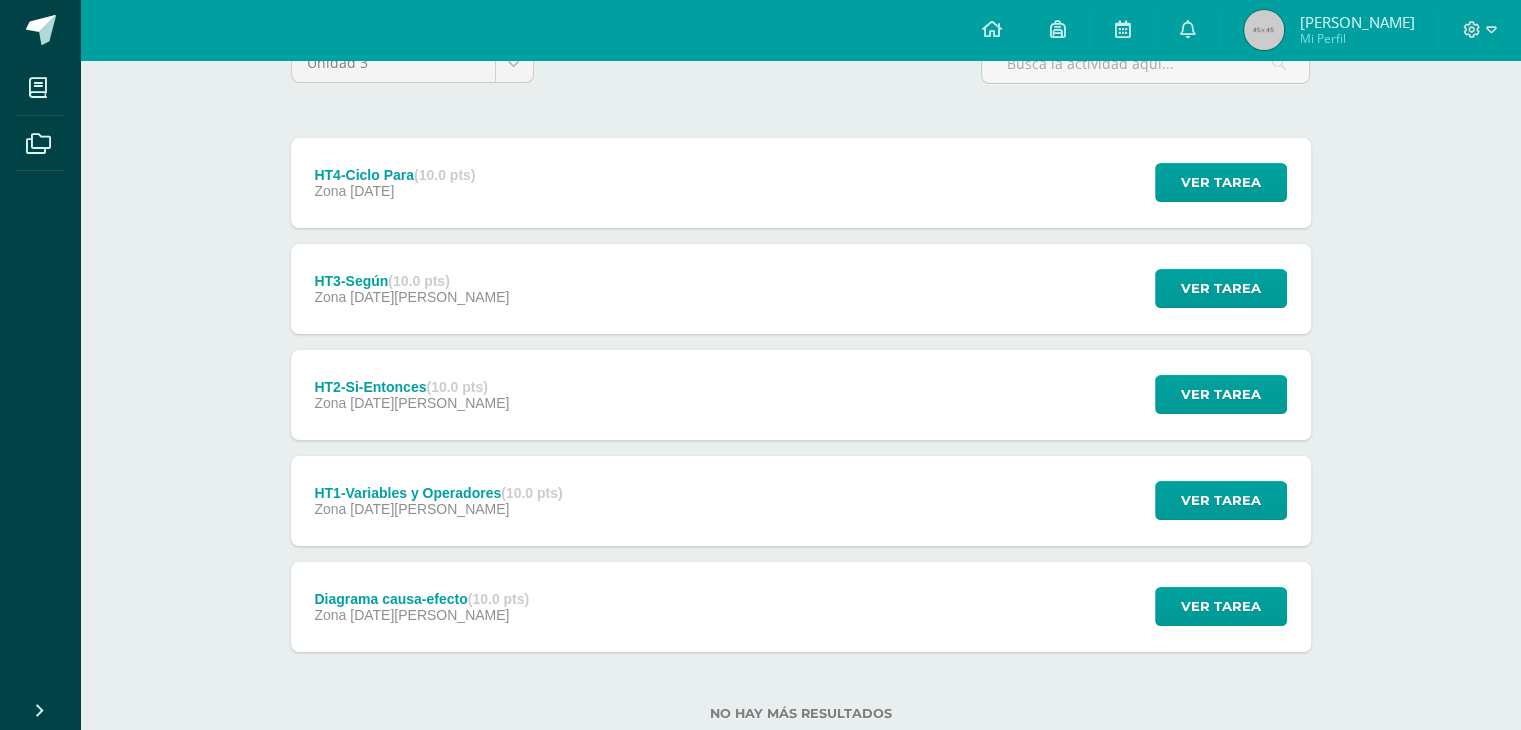 click on "HT3-Según  (10.0 pts)
Zona
[DATE][PERSON_NAME]" at bounding box center [412, 289] 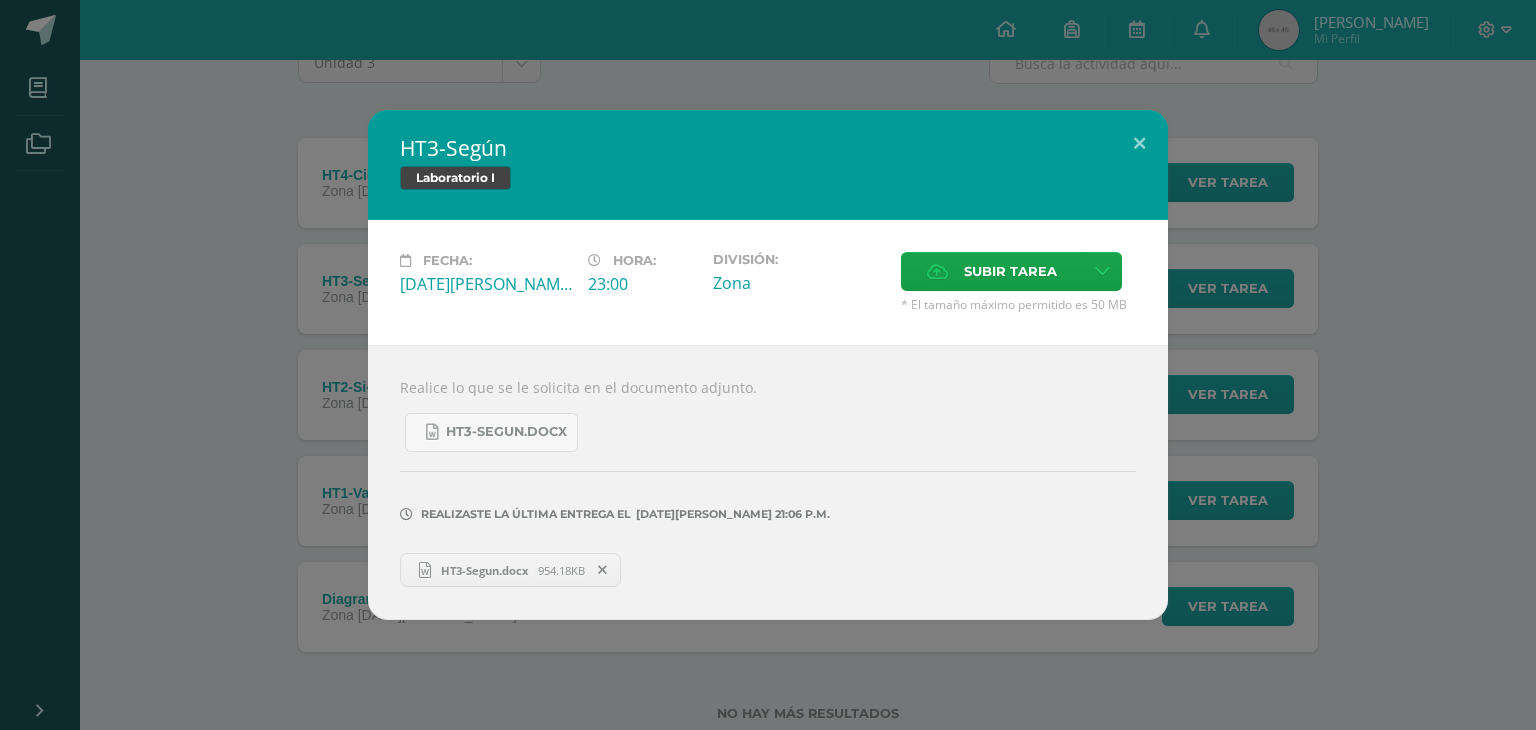 click on "HT3-Según
Laboratorio I
Fecha:
[DATE][PERSON_NAME]:
23:00
División:
Zona
Subir tarea" at bounding box center (768, 365) 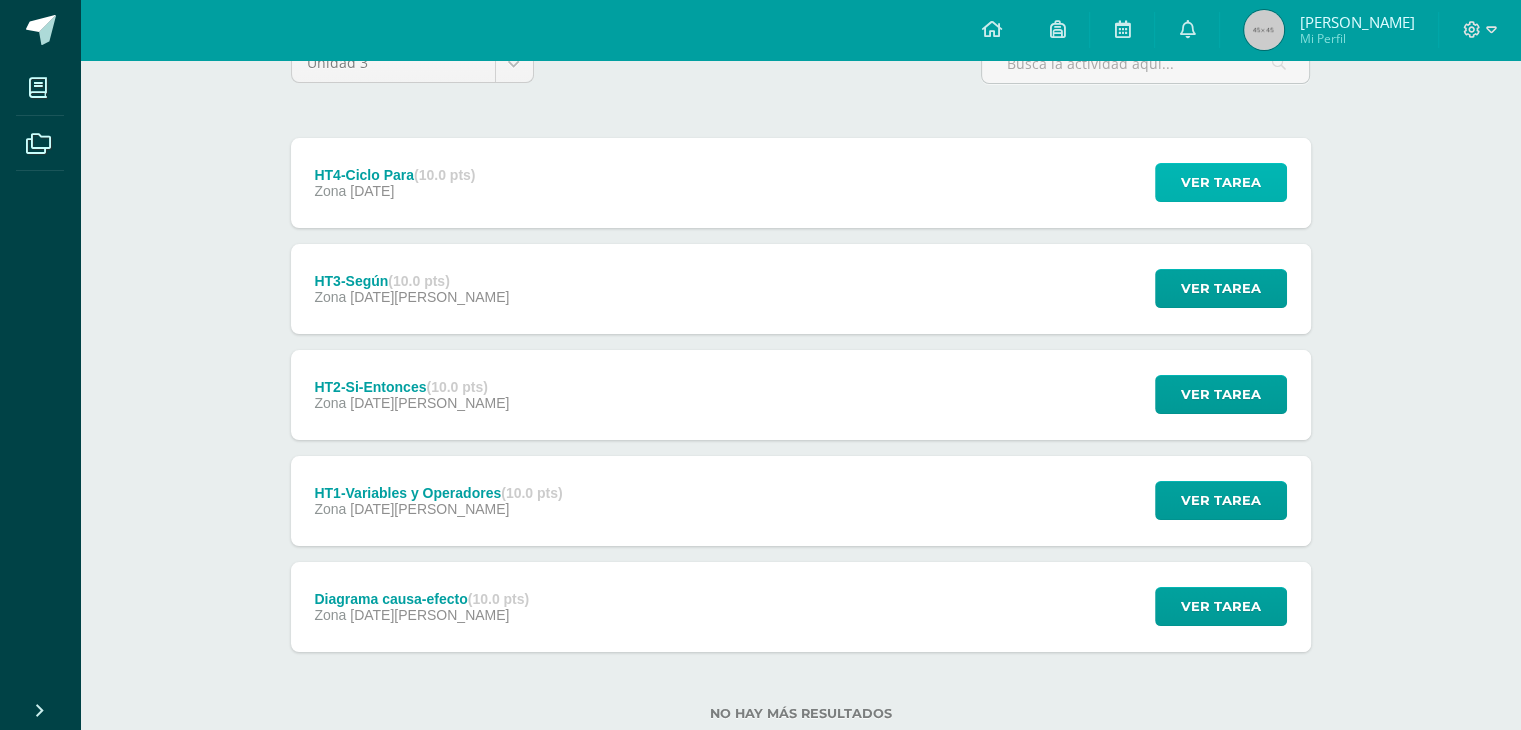 click on "Ver tarea" at bounding box center (1221, 182) 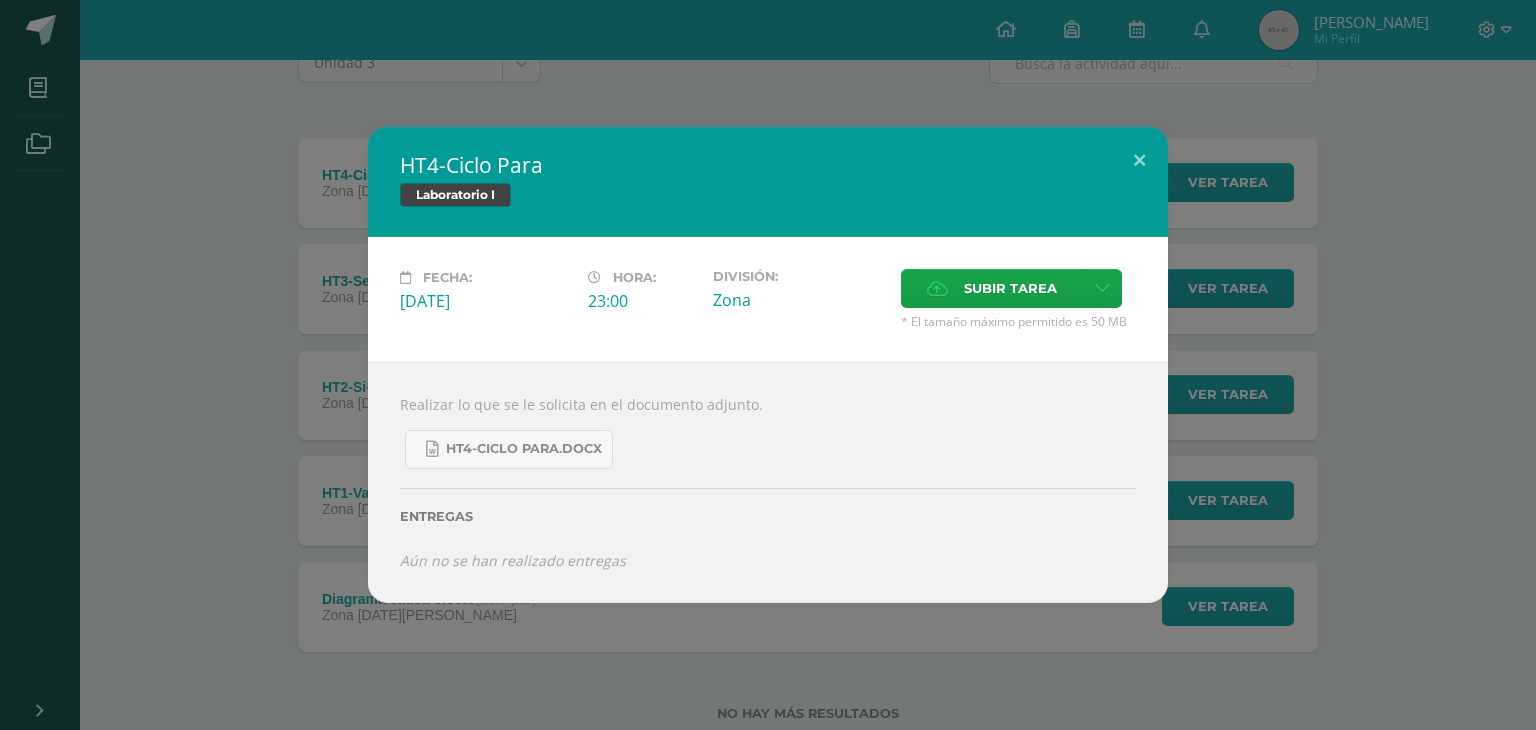 click on "HT4-Ciclo Para
Laboratorio I
Fecha:
[DATE][PERSON_NAME]:
23:00
División:
Zona
Aceptar" at bounding box center (768, 365) 